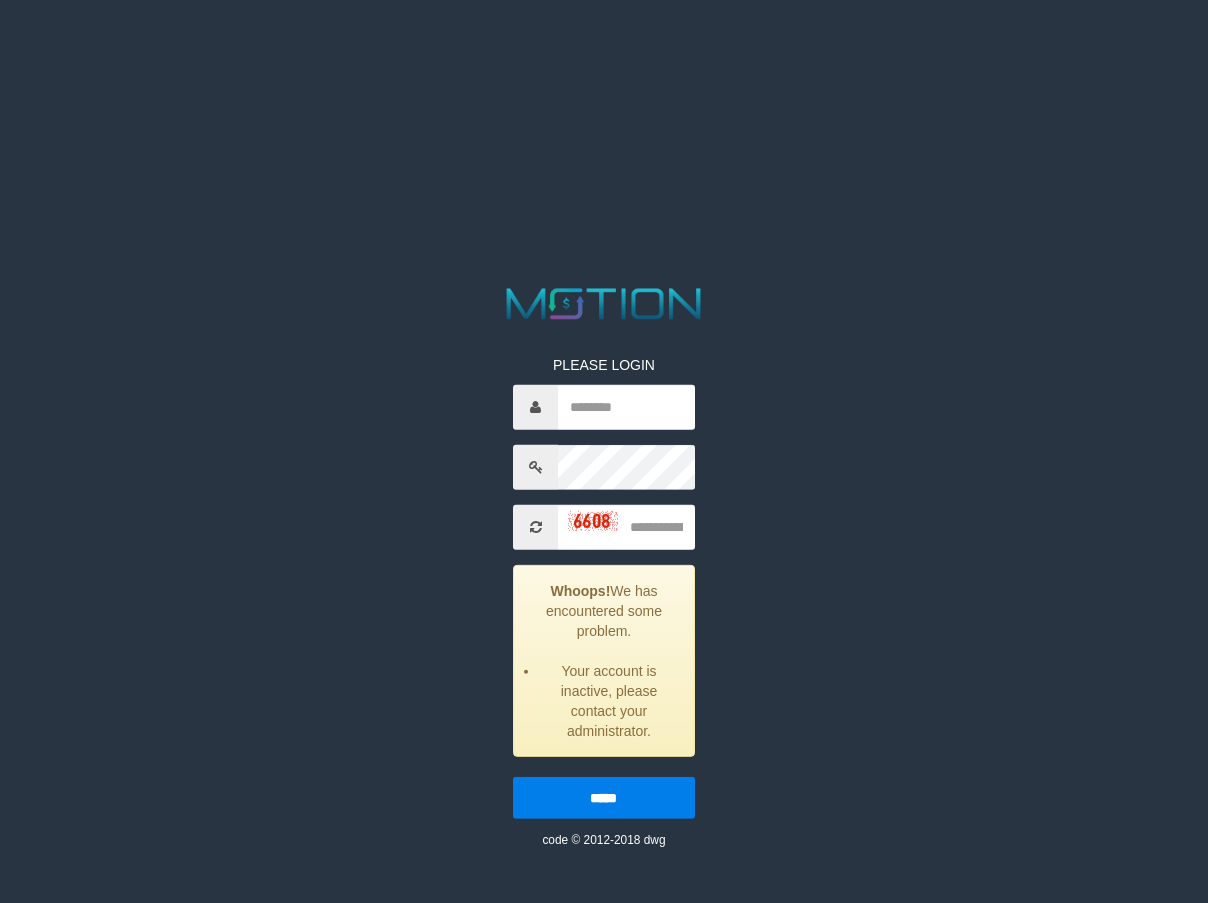 scroll, scrollTop: 0, scrollLeft: 0, axis: both 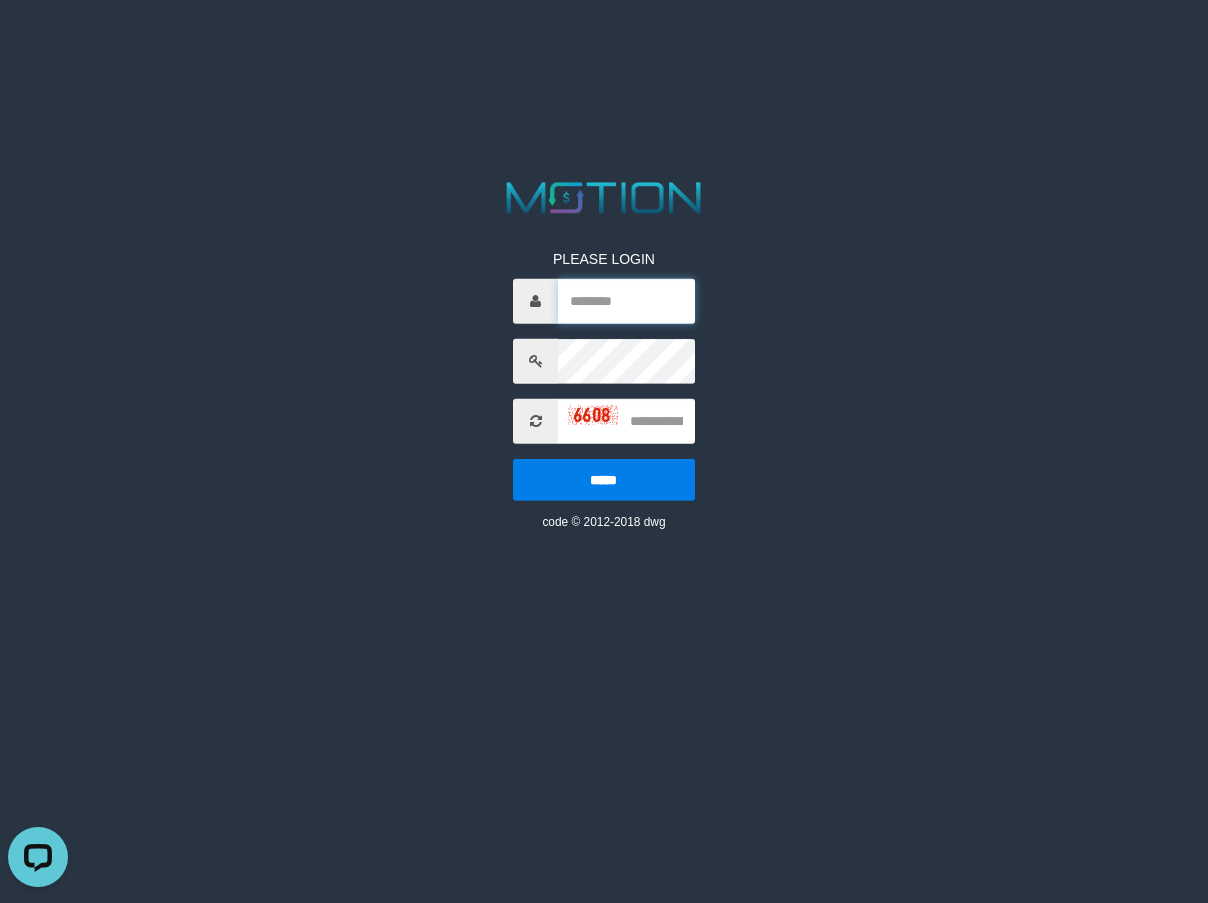 type on "*********" 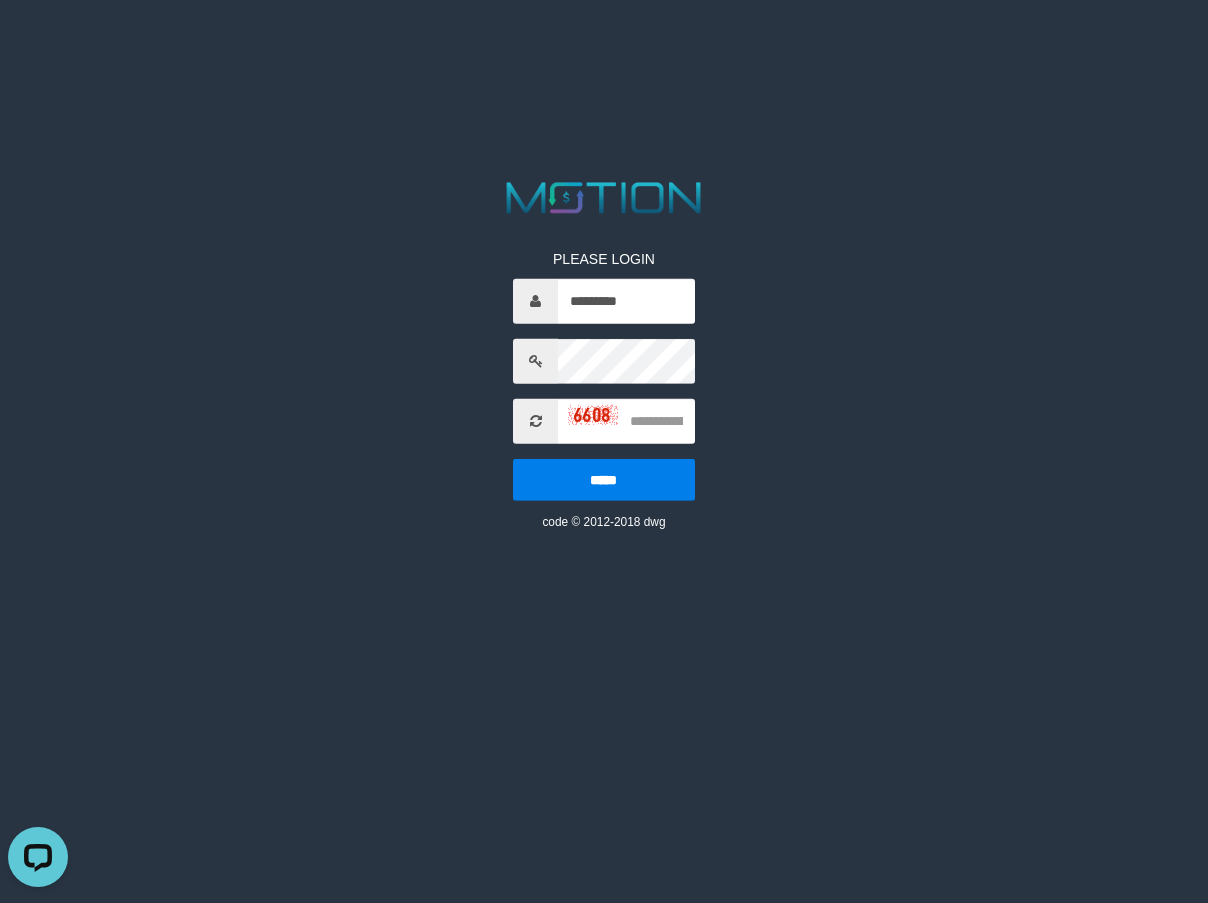 drag, startPoint x: 865, startPoint y: 547, endPoint x: 851, endPoint y: 547, distance: 14 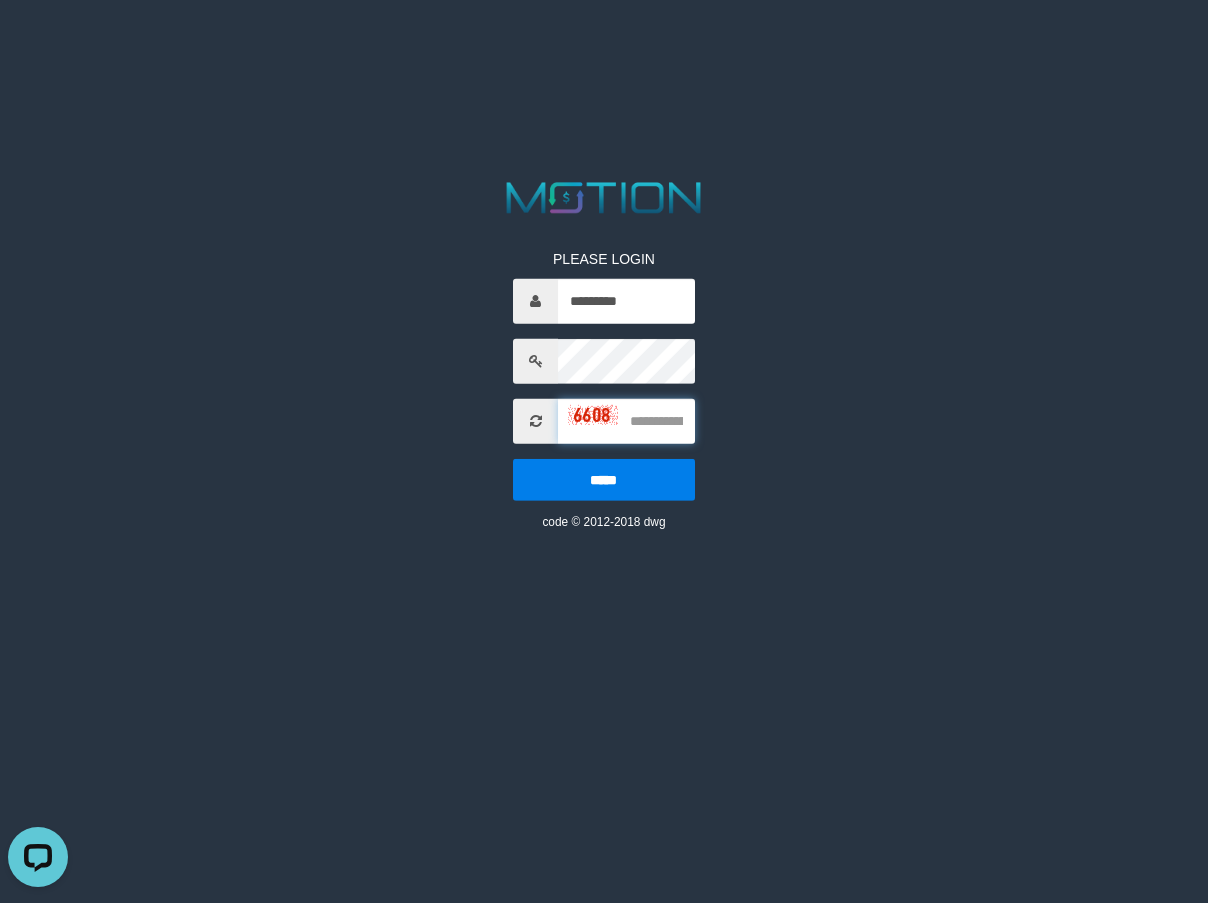 click at bounding box center (626, 420) 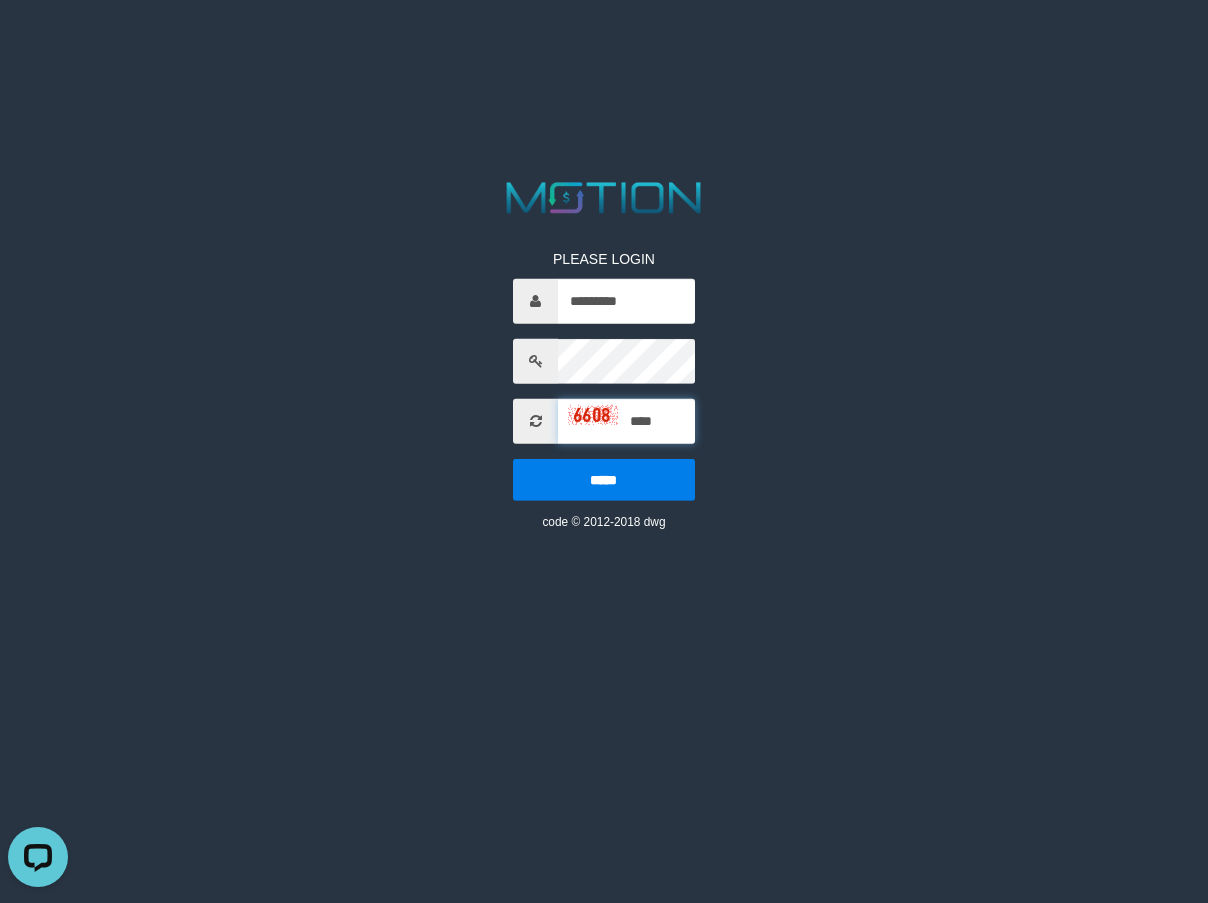 type on "****" 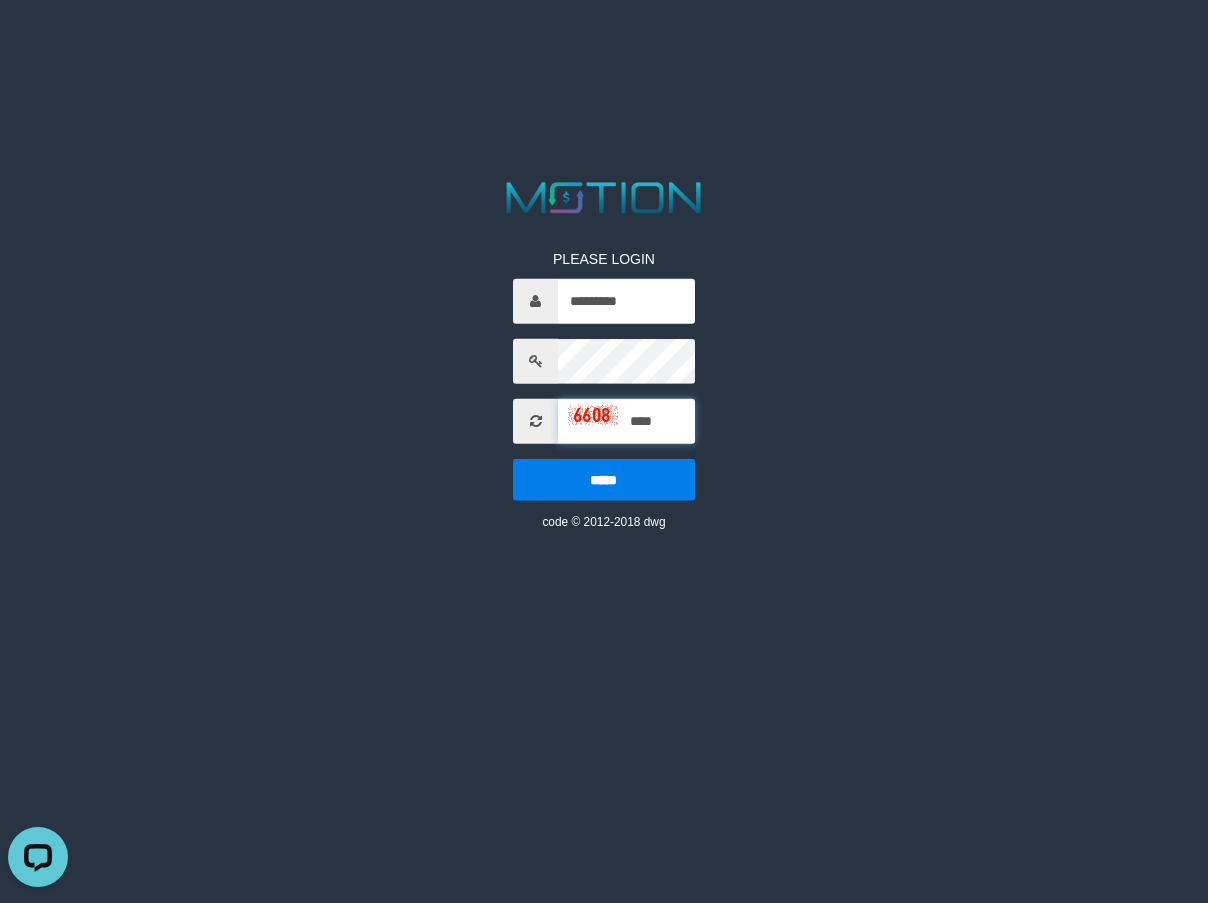 click on "*****" at bounding box center (603, 479) 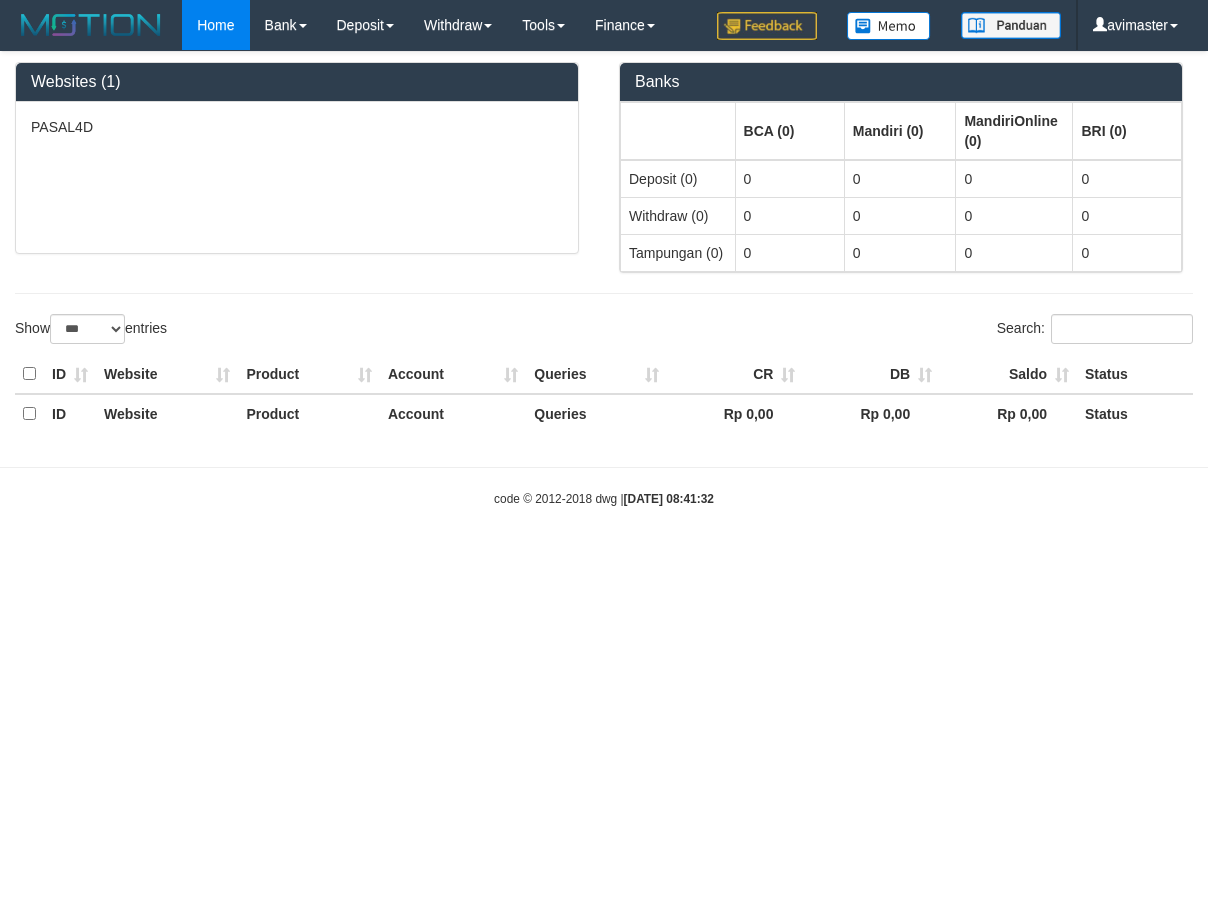 select on "***" 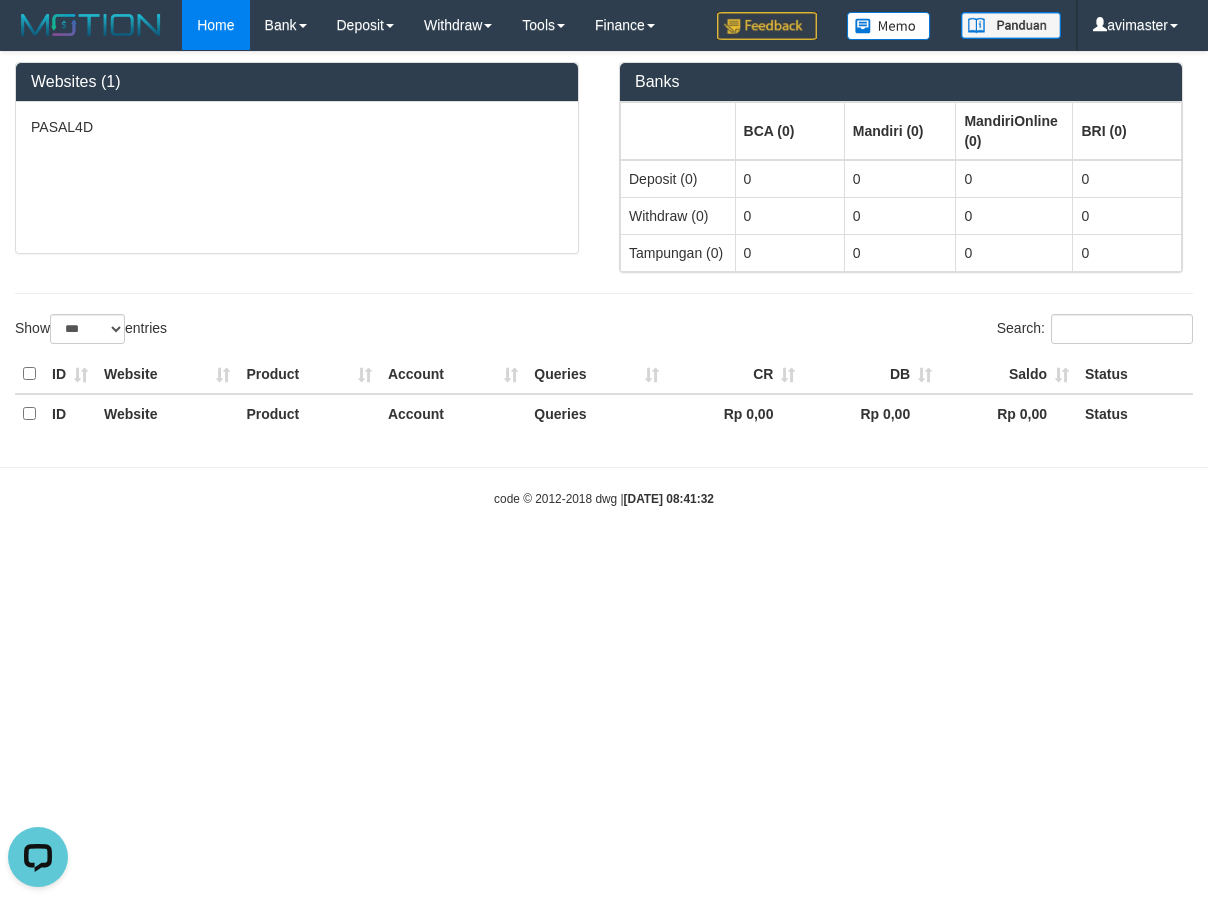 scroll, scrollTop: 0, scrollLeft: 0, axis: both 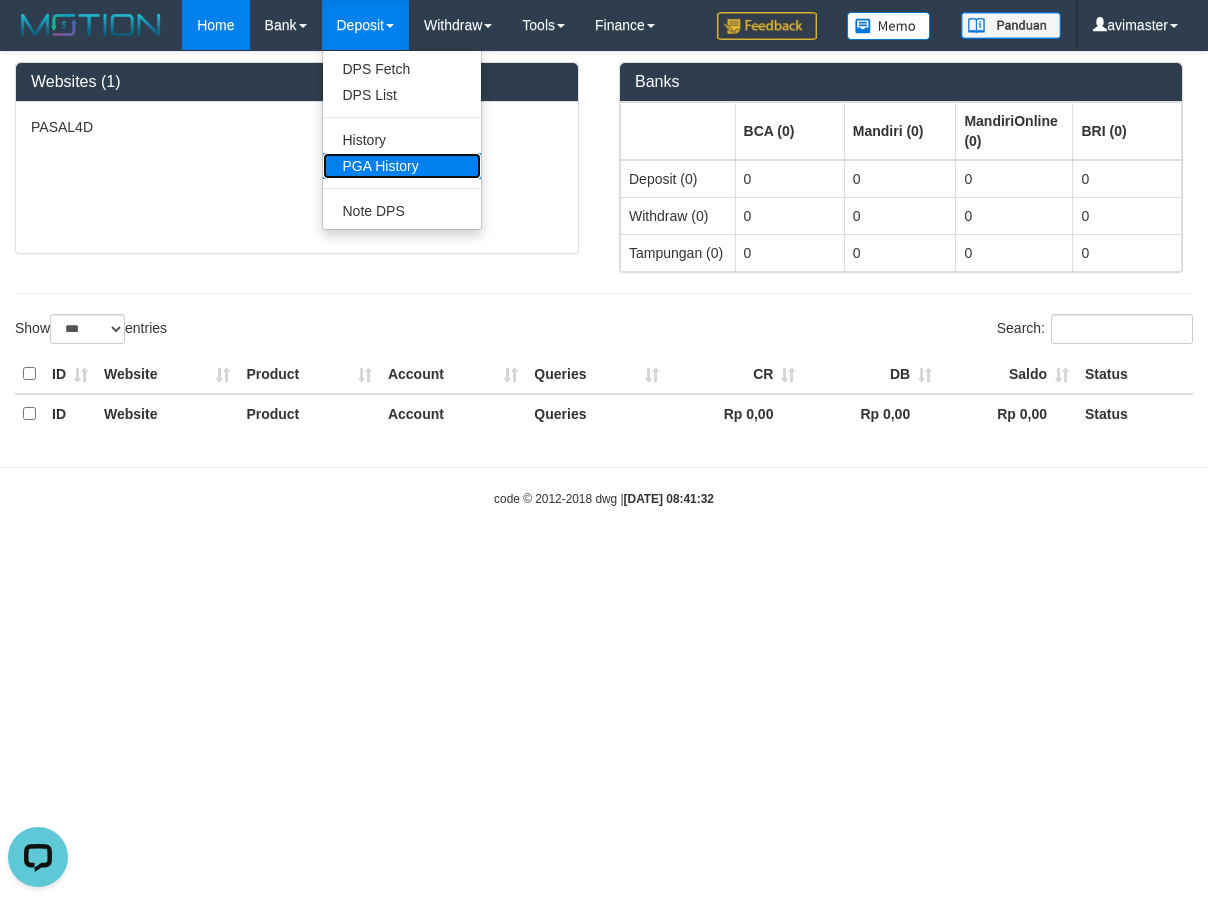 click on "PGA History" at bounding box center [402, 166] 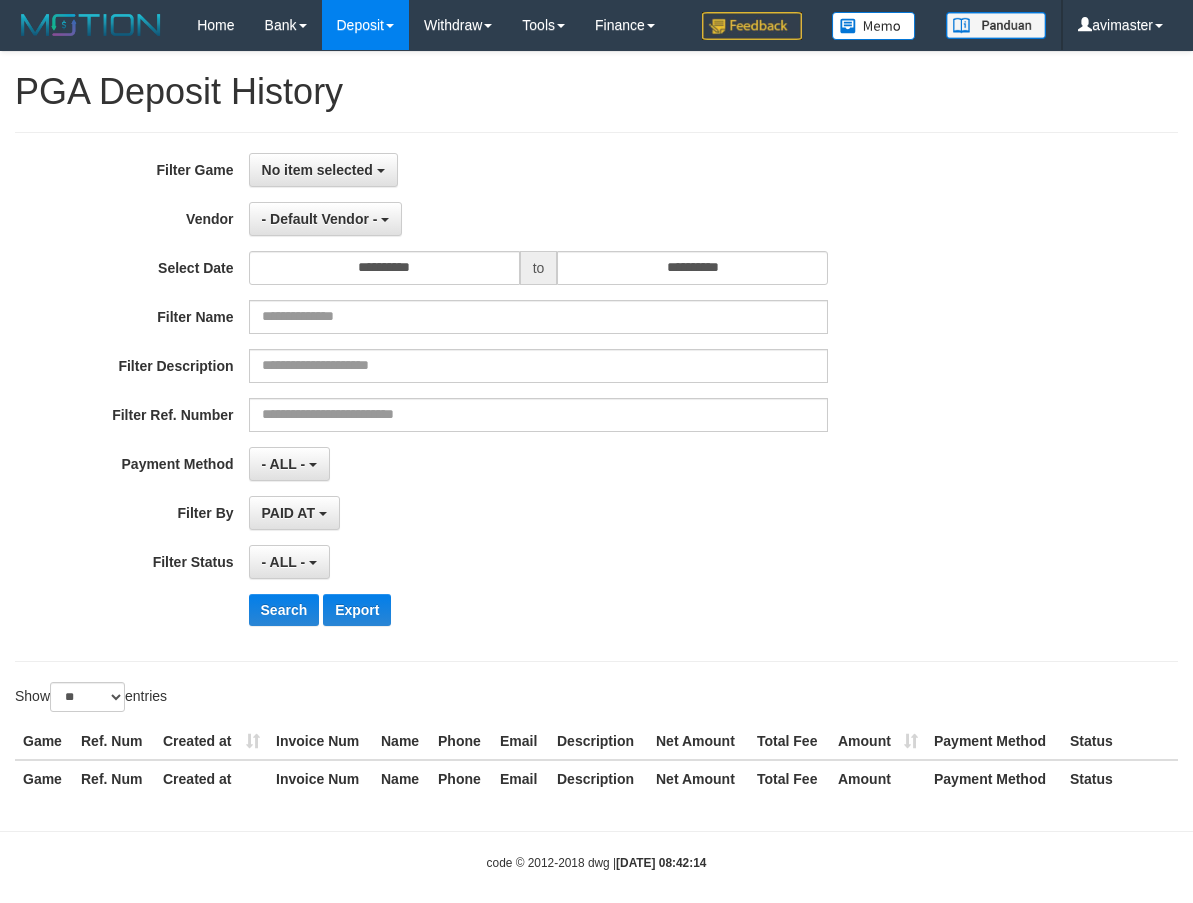 select 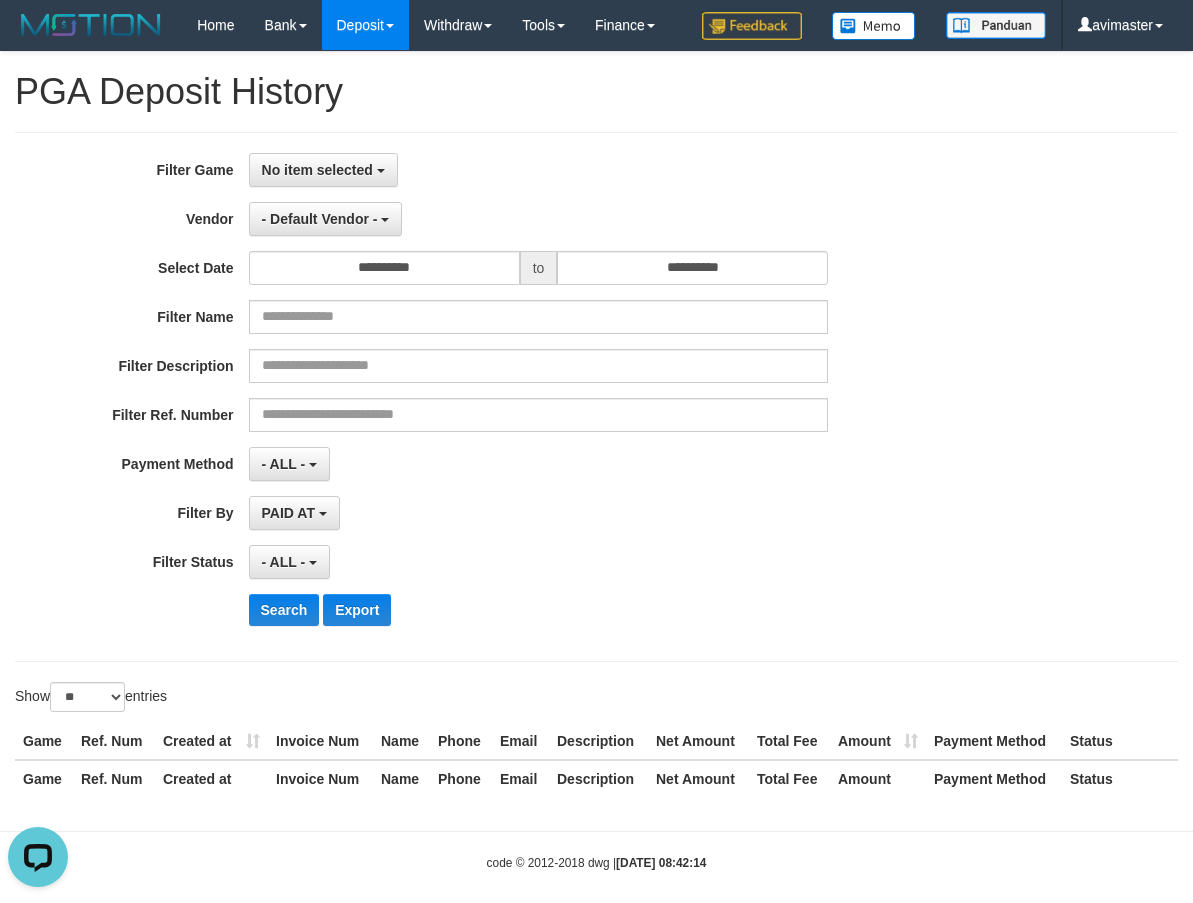 scroll, scrollTop: 0, scrollLeft: 0, axis: both 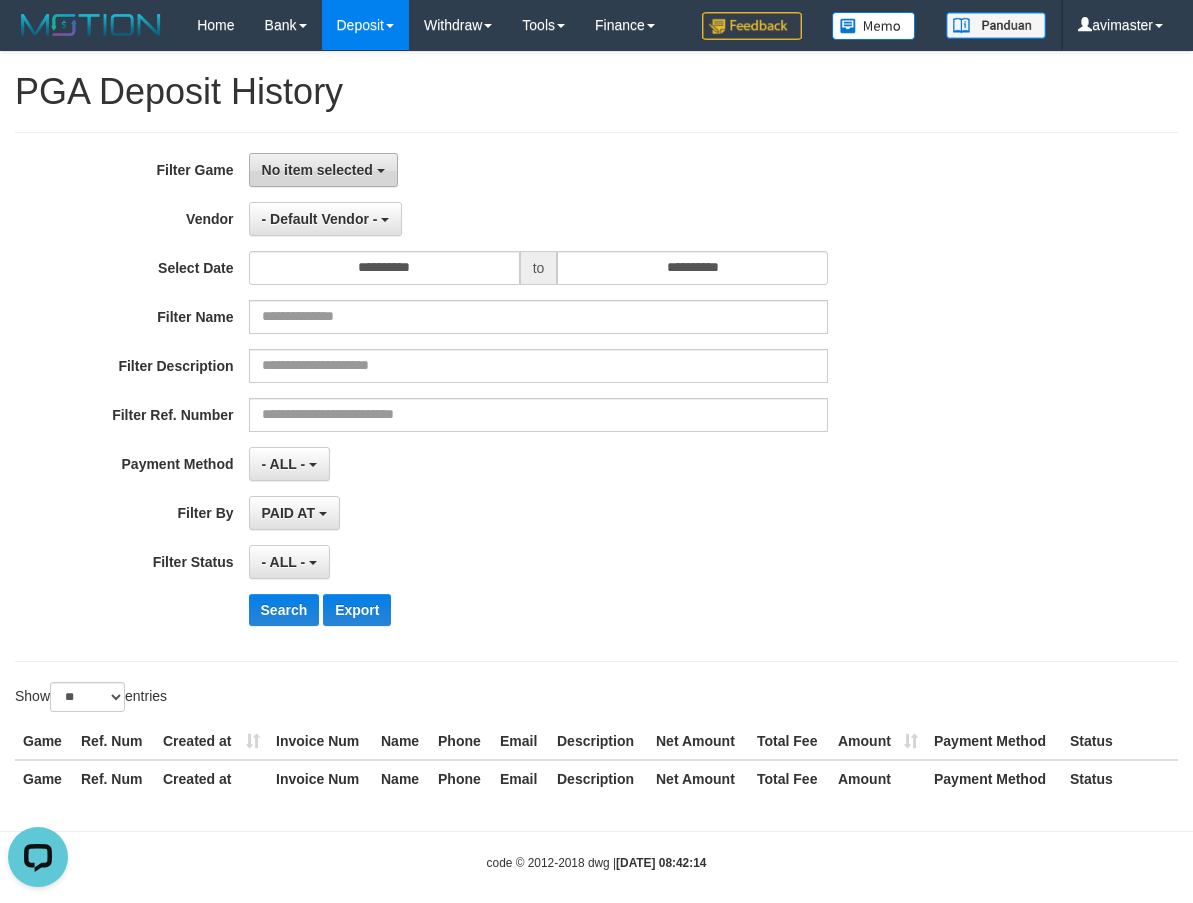 click on "No item selected" at bounding box center [317, 170] 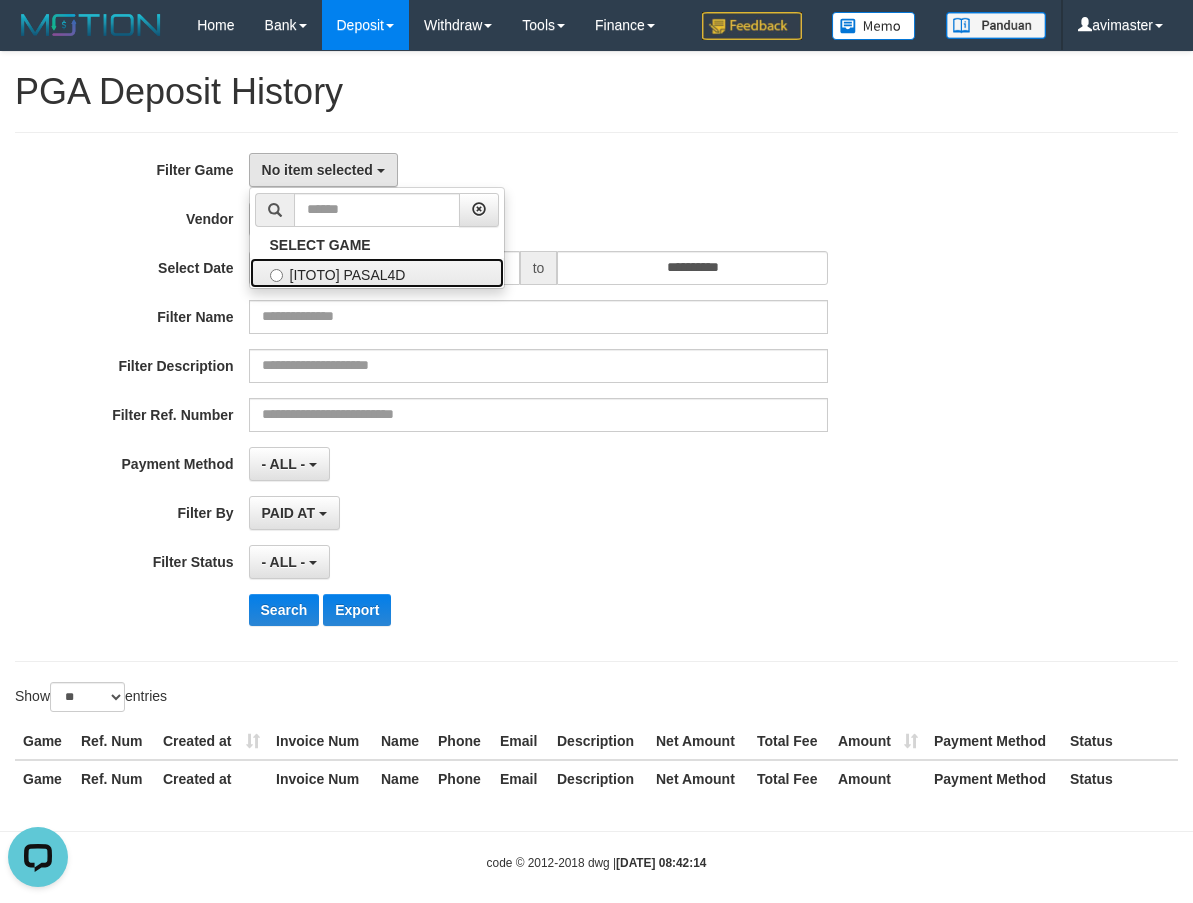 click on "[ITOTO] PASAL4D" at bounding box center [377, 273] 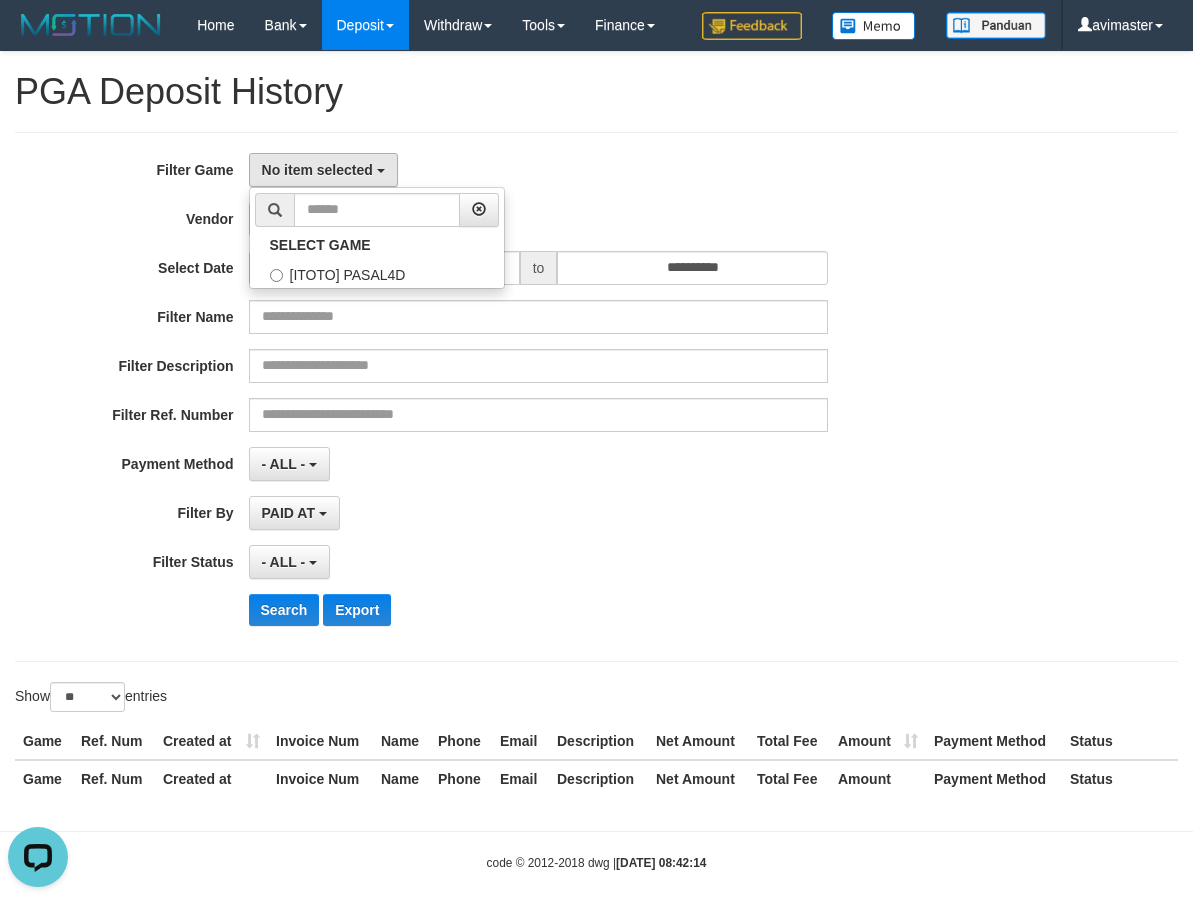 select on "***" 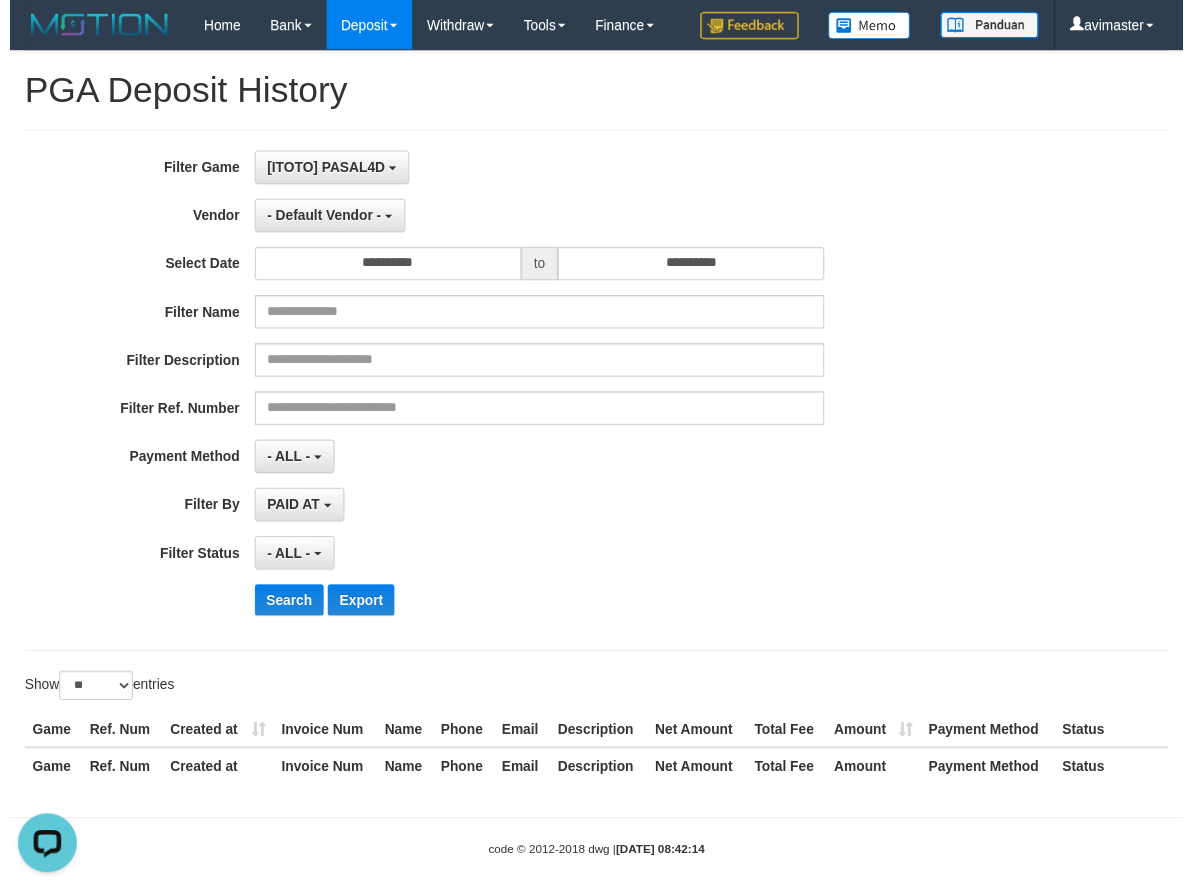 scroll, scrollTop: 18, scrollLeft: 0, axis: vertical 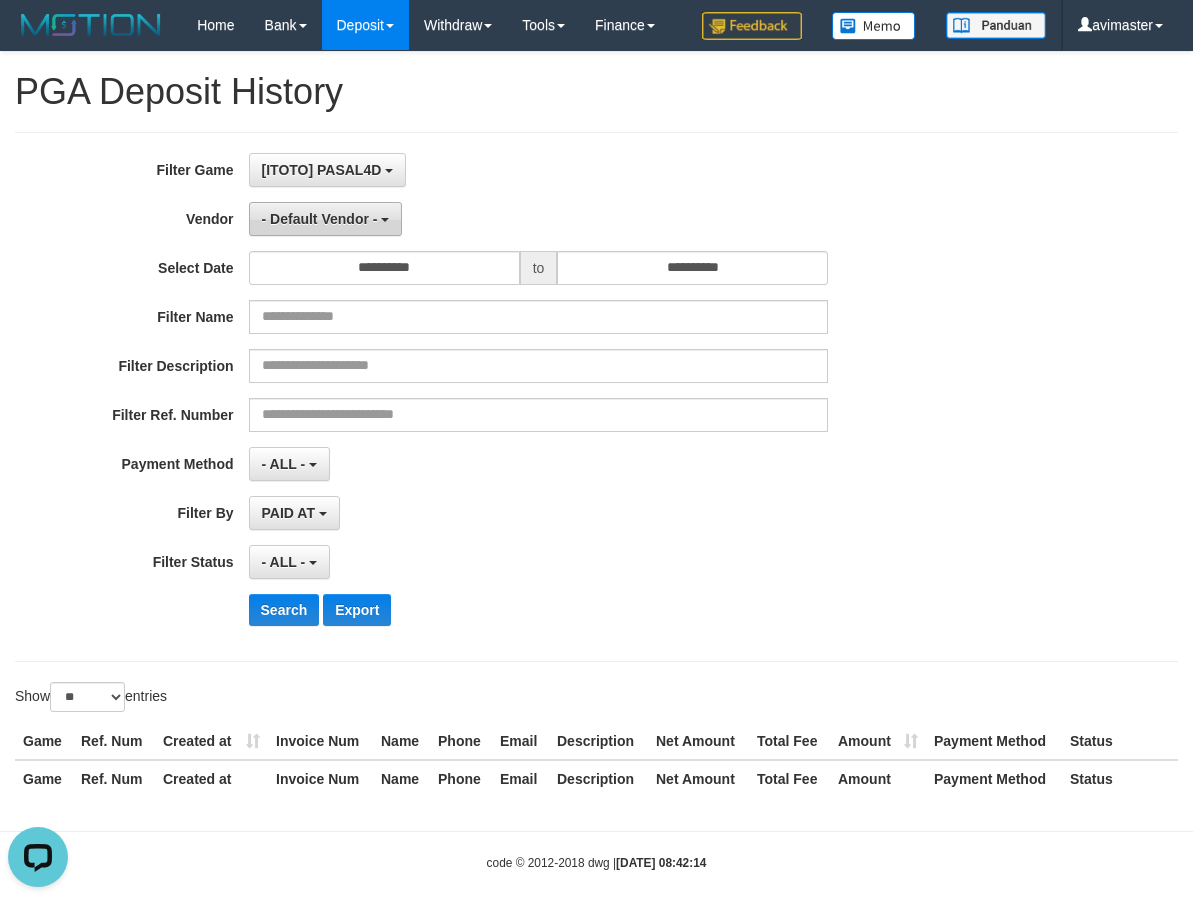 click on "- Default Vendor -" at bounding box center (320, 219) 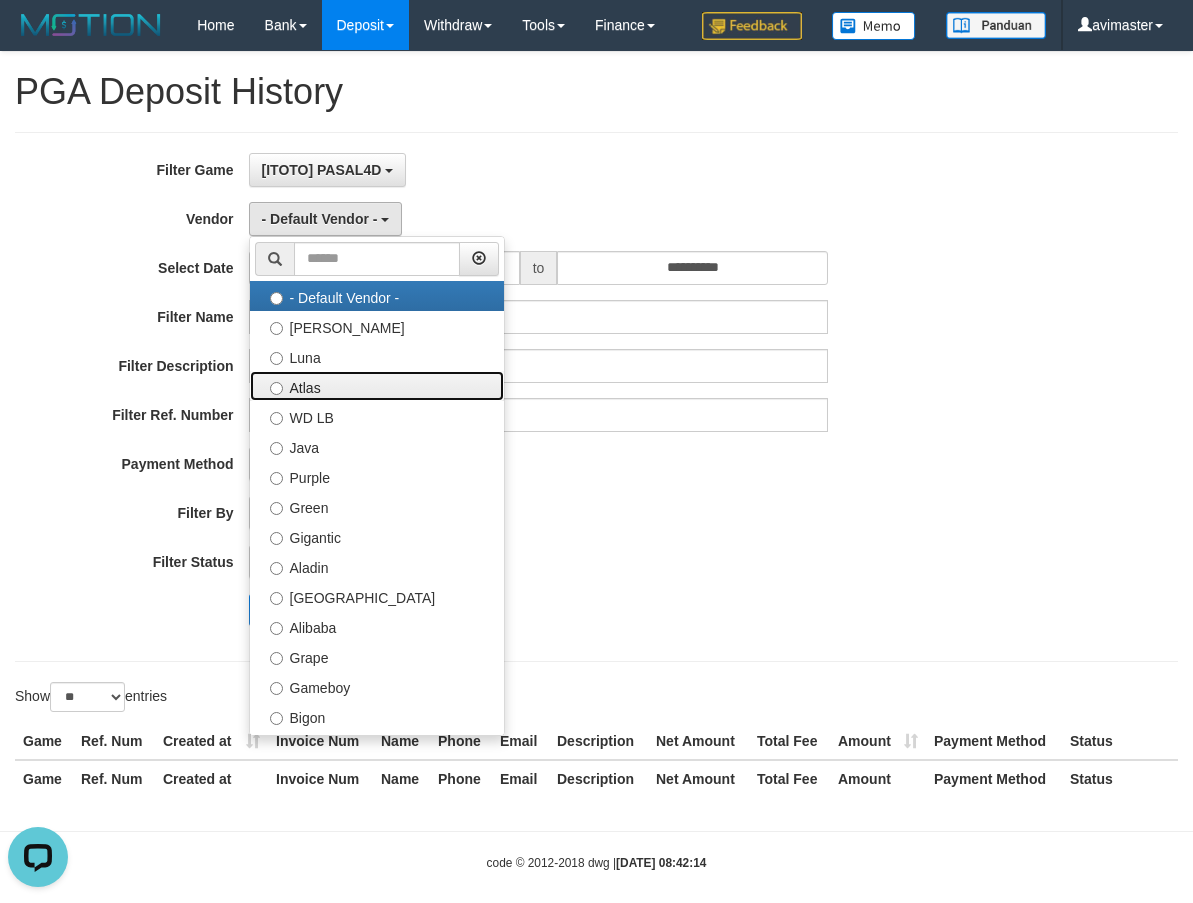 drag, startPoint x: 302, startPoint y: 423, endPoint x: 322, endPoint y: 423, distance: 20 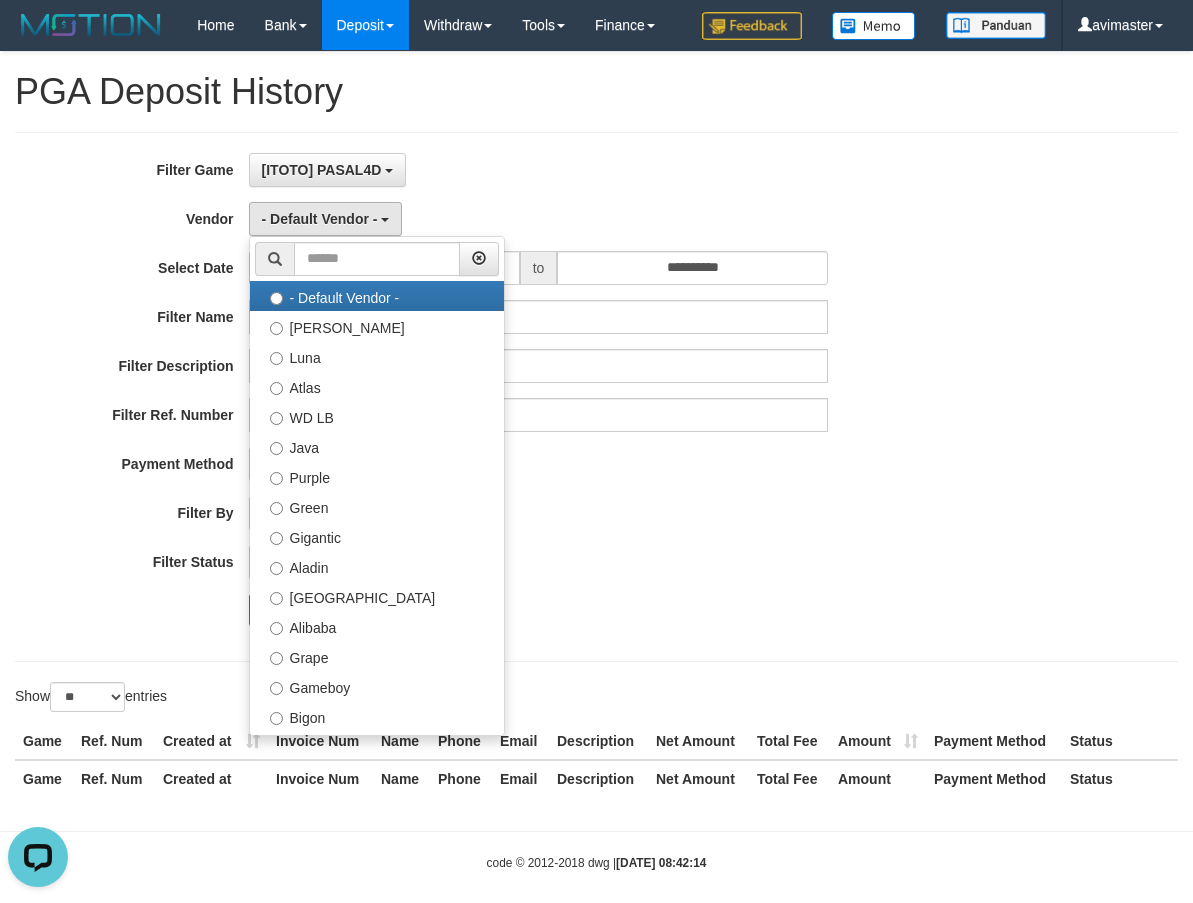 select on "**********" 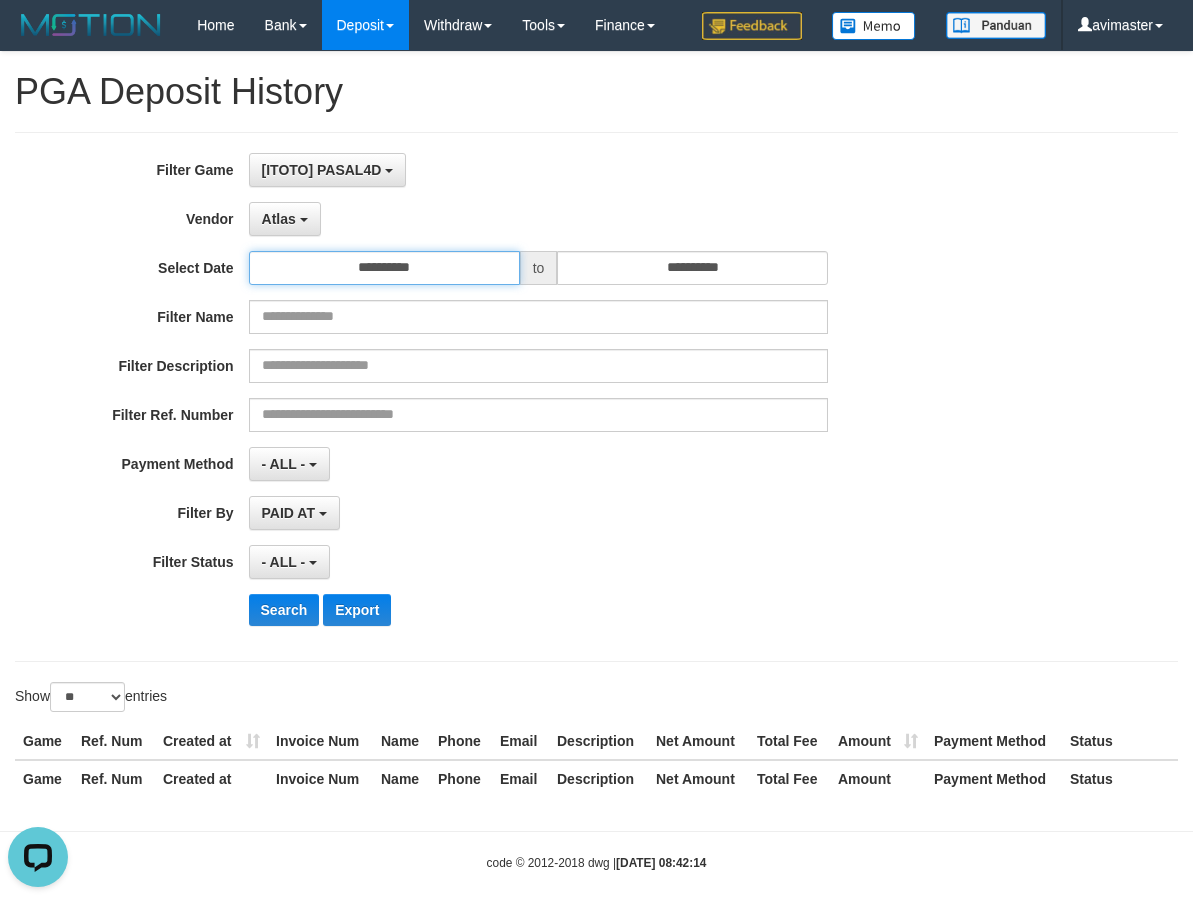 click on "**********" at bounding box center (384, 268) 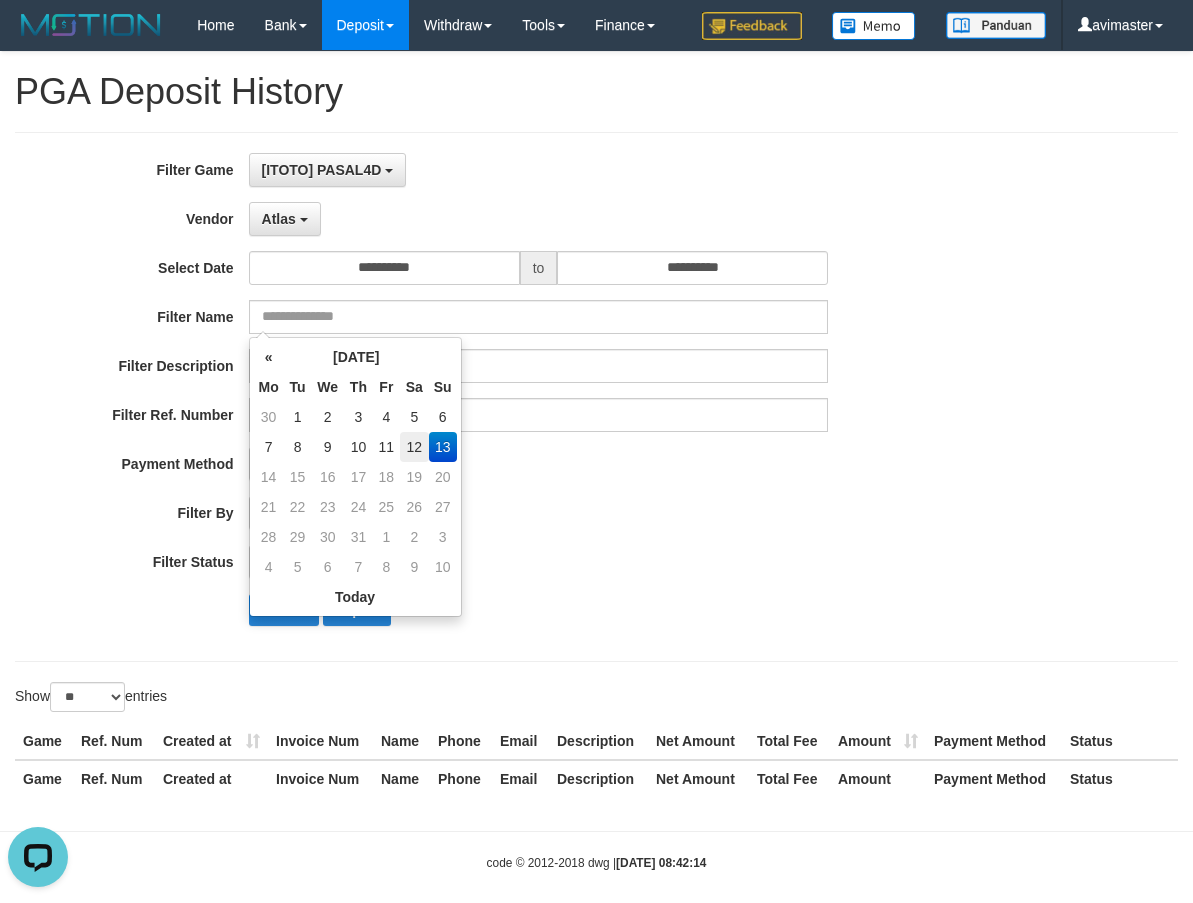 click on "12" at bounding box center [414, 447] 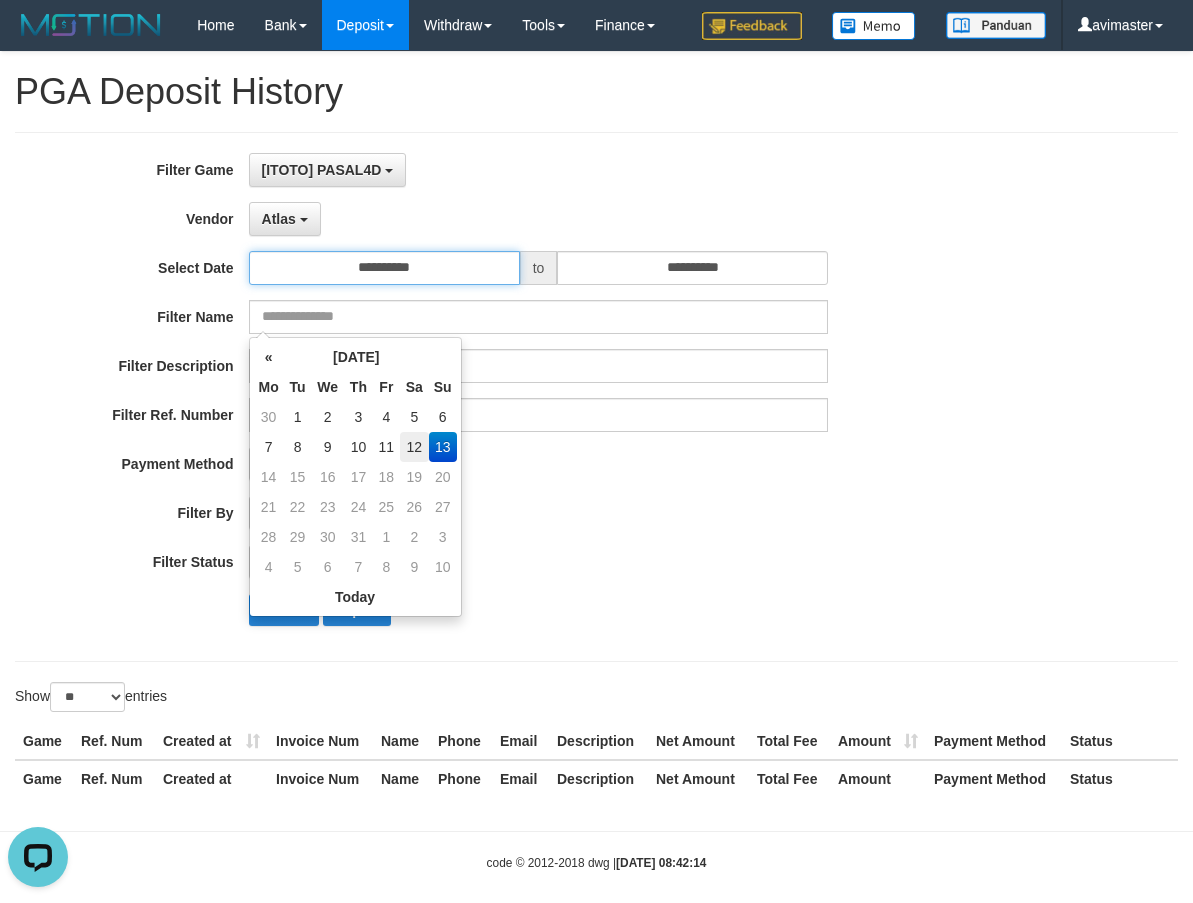 type on "**********" 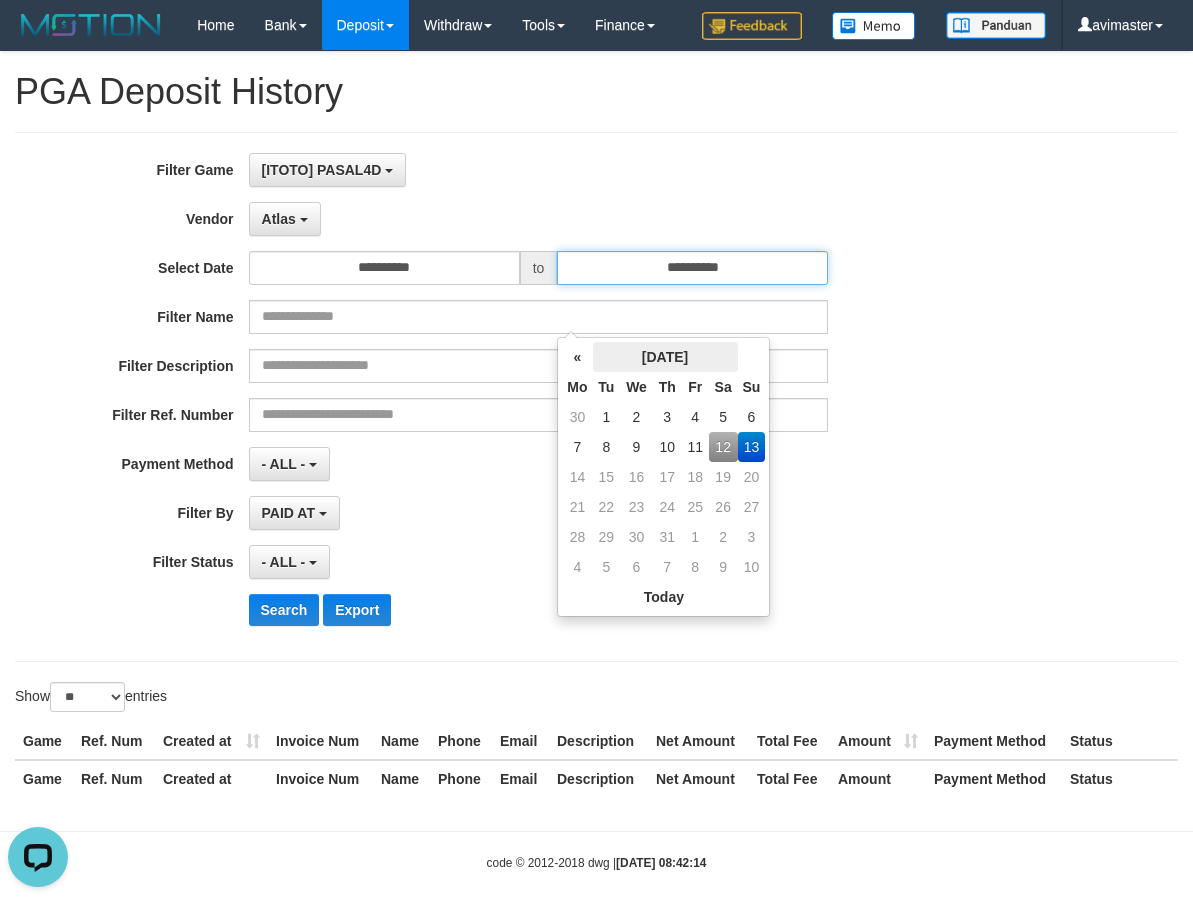 drag, startPoint x: 713, startPoint y: 315, endPoint x: 719, endPoint y: 366, distance: 51.351727 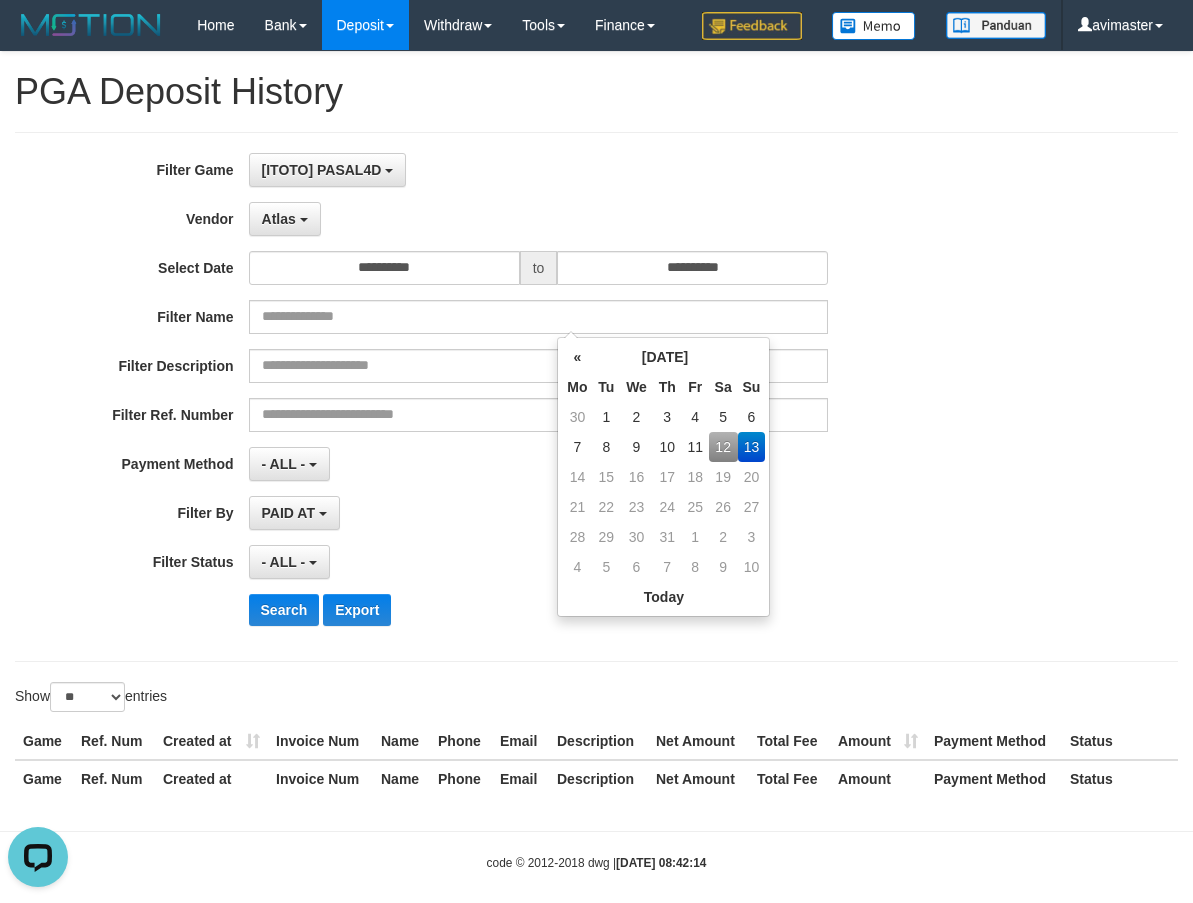click on "12" at bounding box center [723, 447] 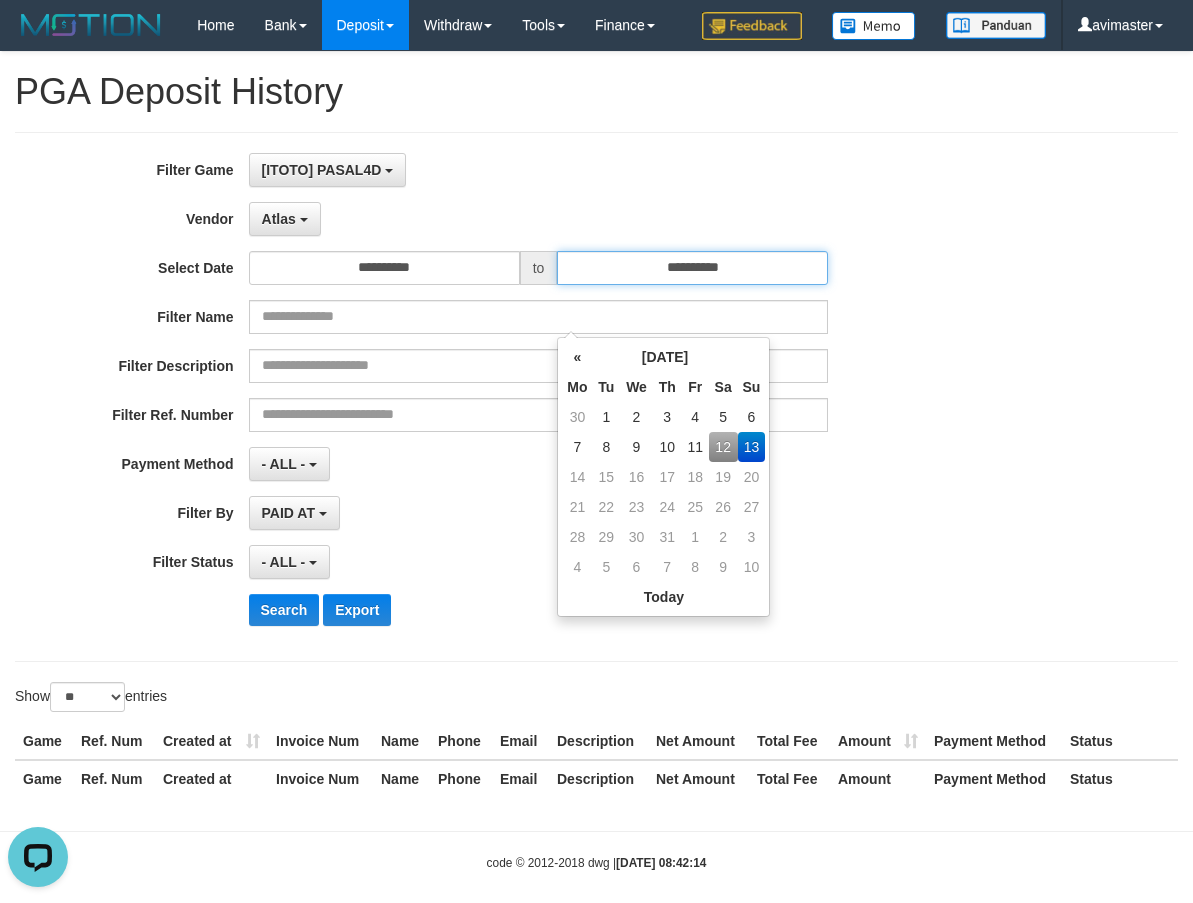 type on "**********" 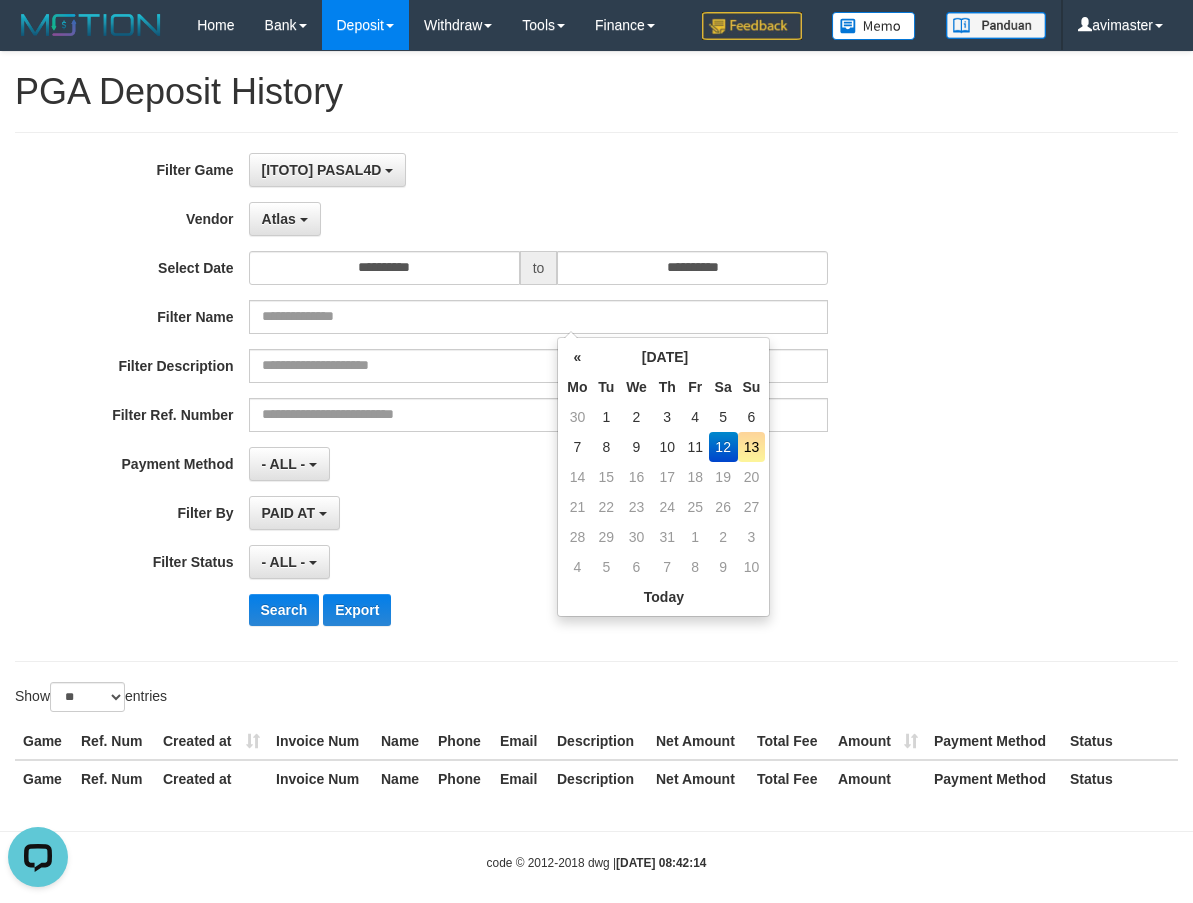 click on "- ALL -    SELECT ALL  - ALL -  SELECT PAYMENT METHOD
Mandiri
BNI
OVO
CIMB
BRI
MAYBANK
PERMATA
DANAMON
INDOMARET
ALFAMART
GOPAY
CC
BCA
QRIS
SINARMAS
LINKAJA
SHOPEEPAY
ATMBERSAMA
DANA
ARTHAGRAHA
SAMPOERNA
OCBCNISP" at bounding box center (539, 464) 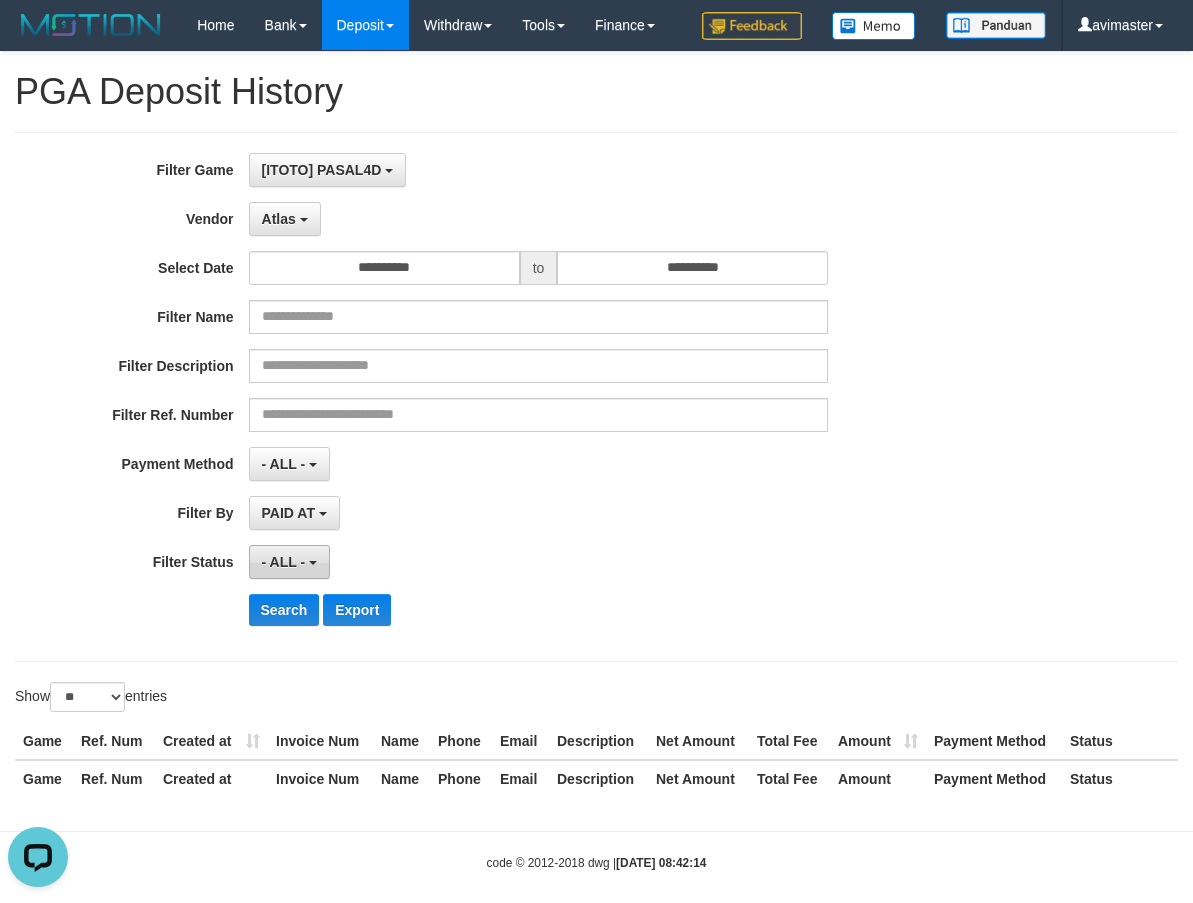 click on "- ALL -" at bounding box center (284, 562) 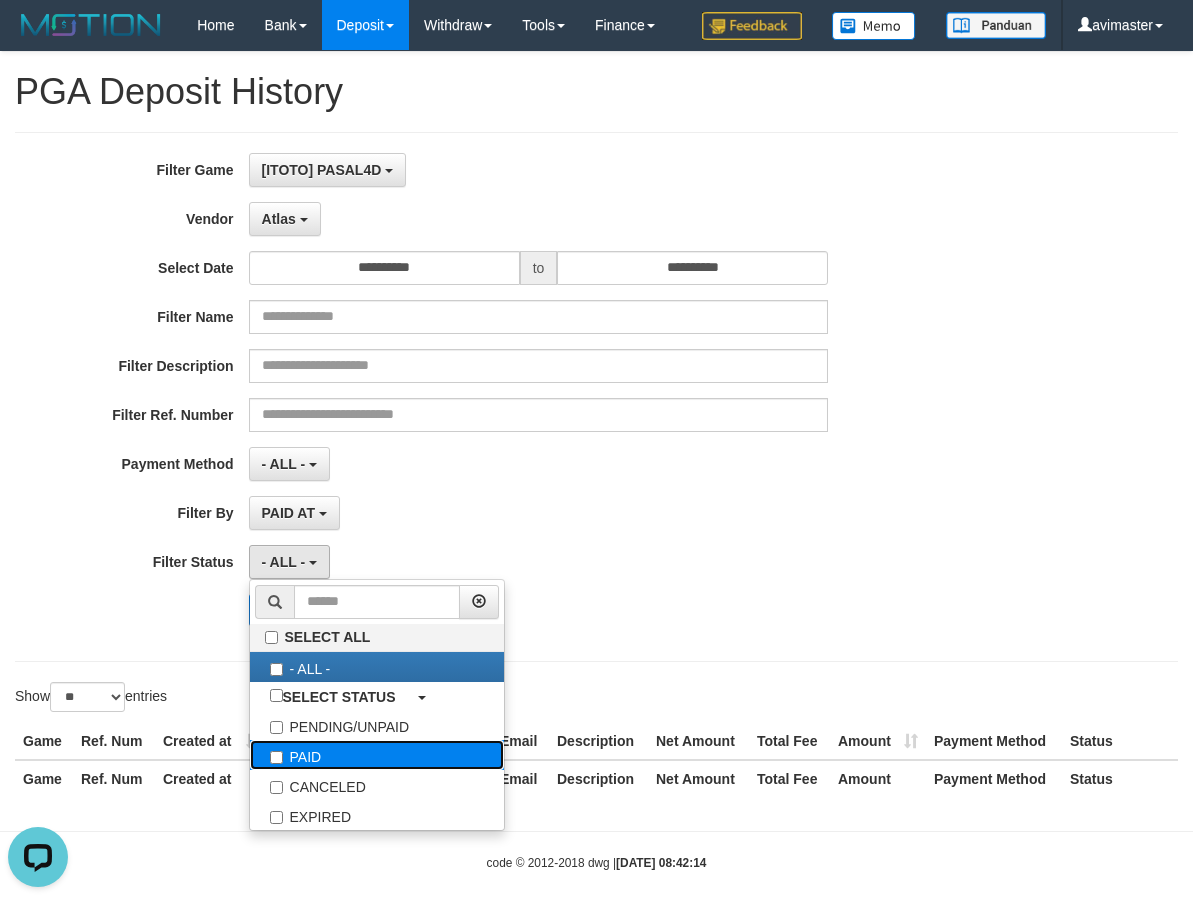 click on "PAID" at bounding box center [377, 755] 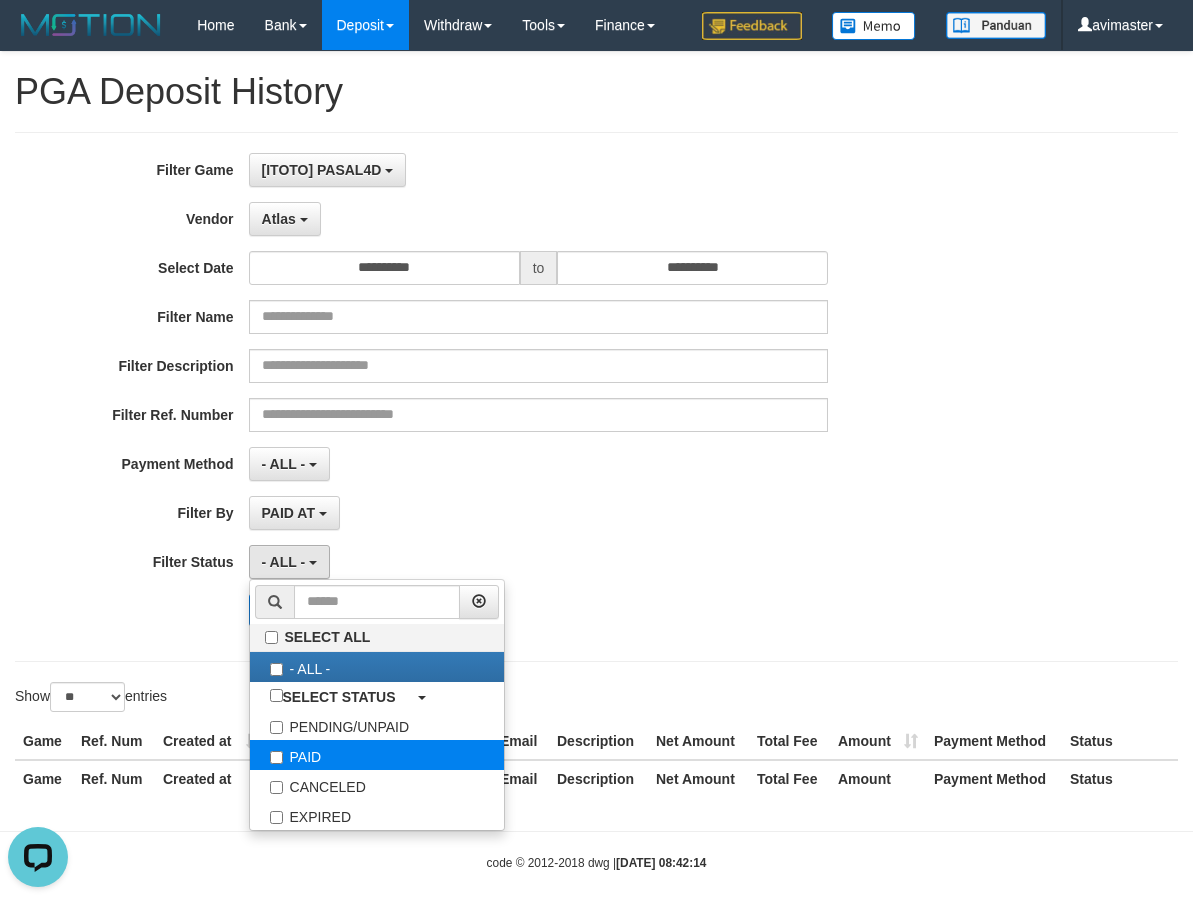 select on "*" 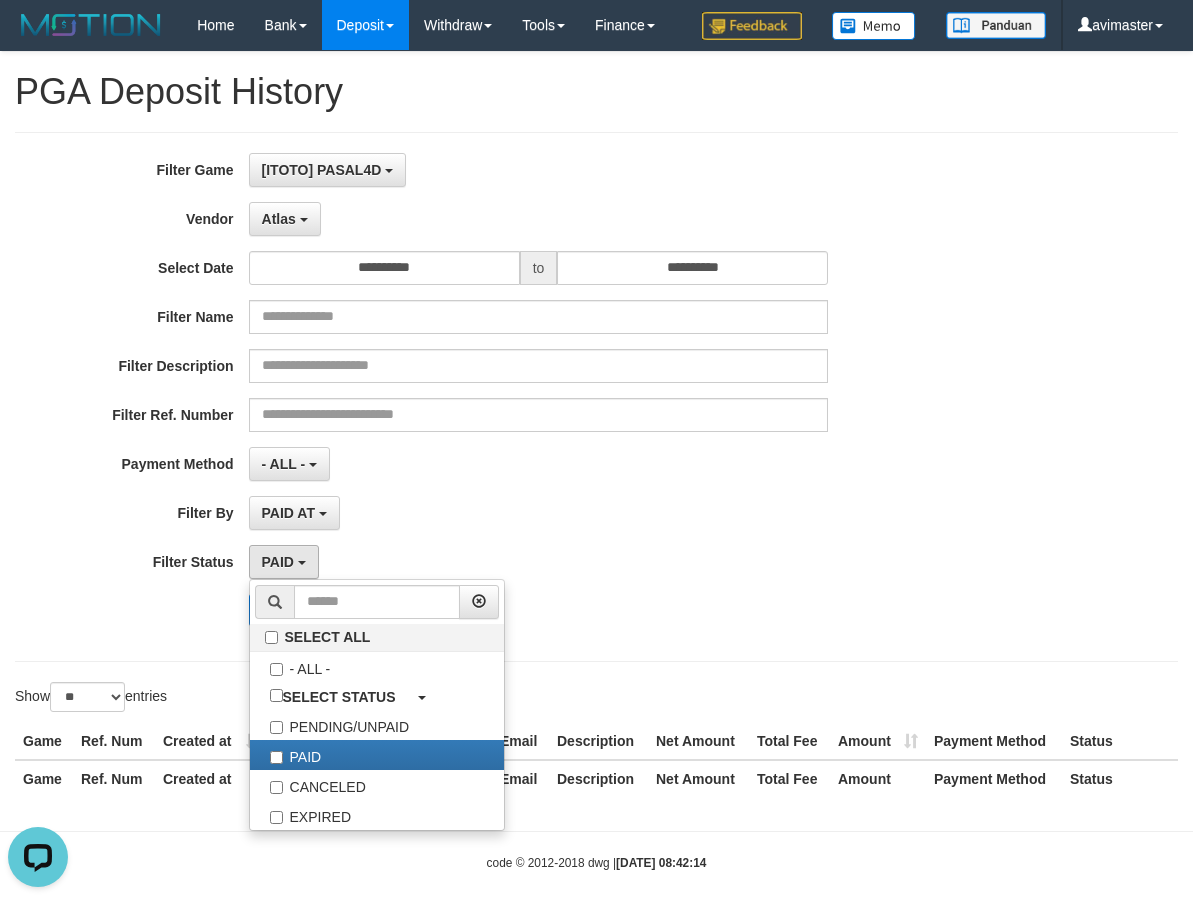 drag, startPoint x: 184, startPoint y: 719, endPoint x: 212, endPoint y: 704, distance: 31.764761 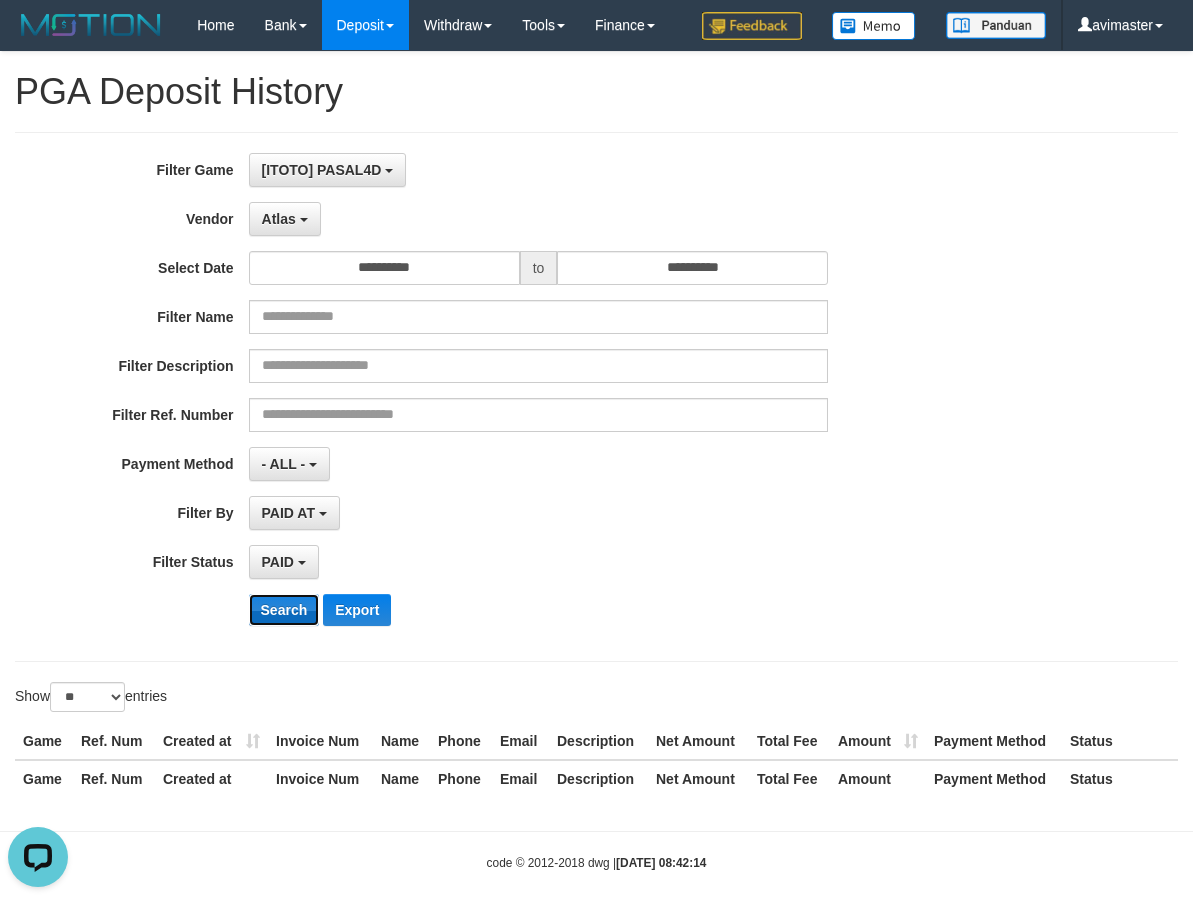 click on "Search" at bounding box center (284, 610) 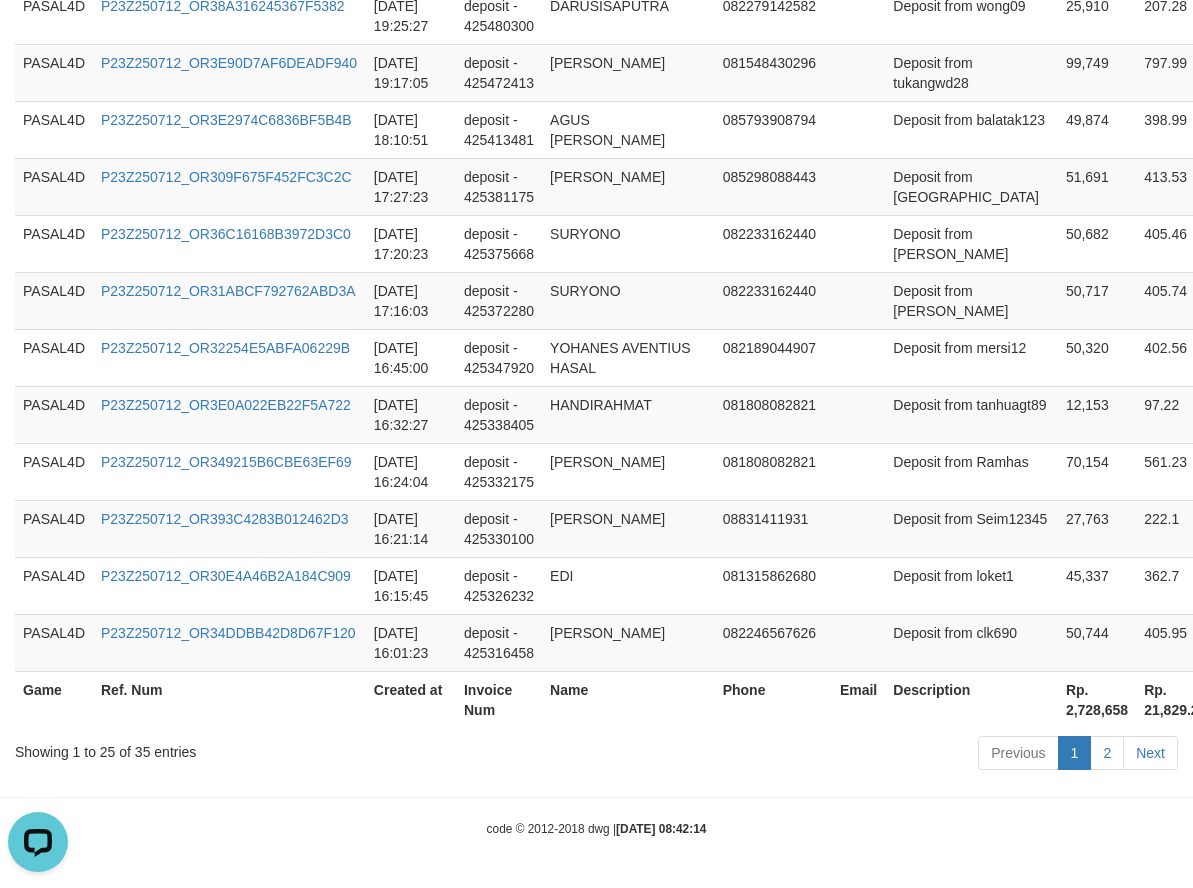 scroll, scrollTop: 1604, scrollLeft: 0, axis: vertical 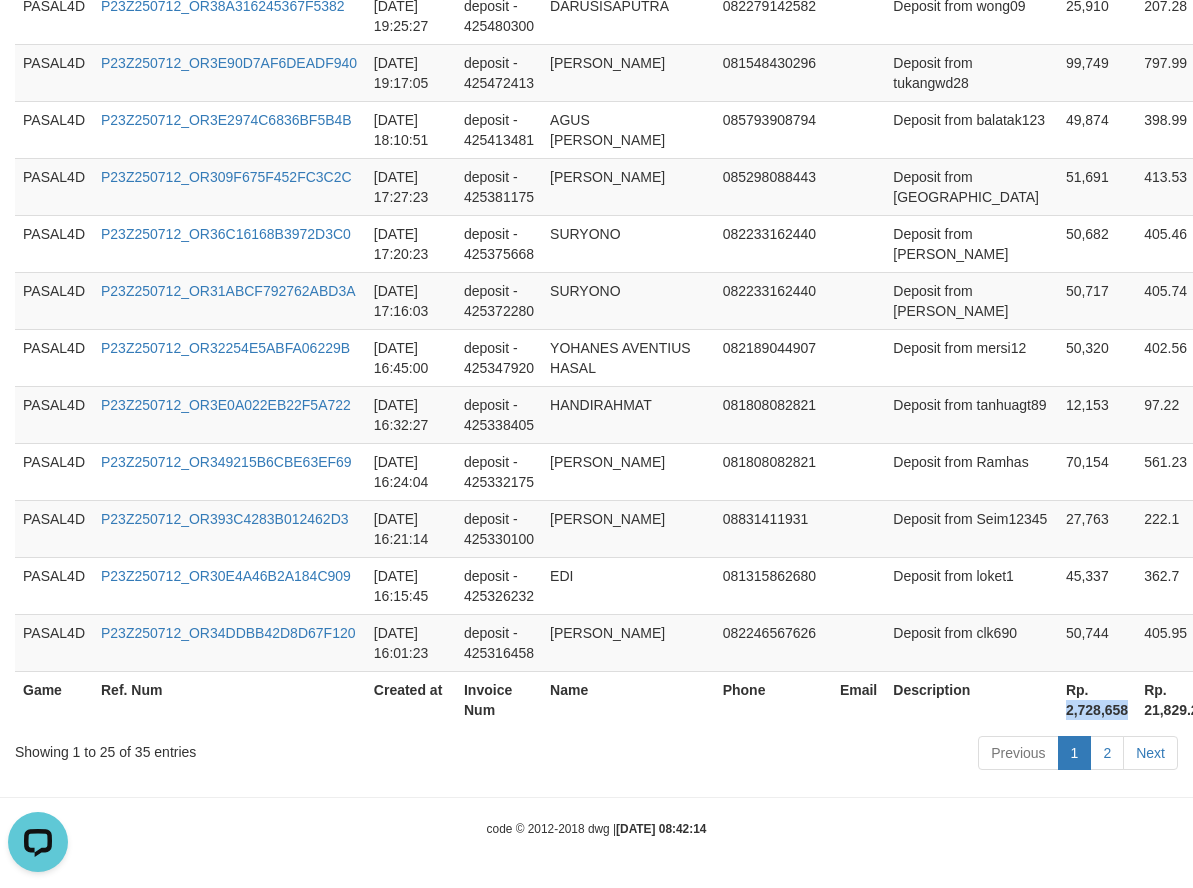 click on "Rp. 2,728,658" at bounding box center [1097, 699] 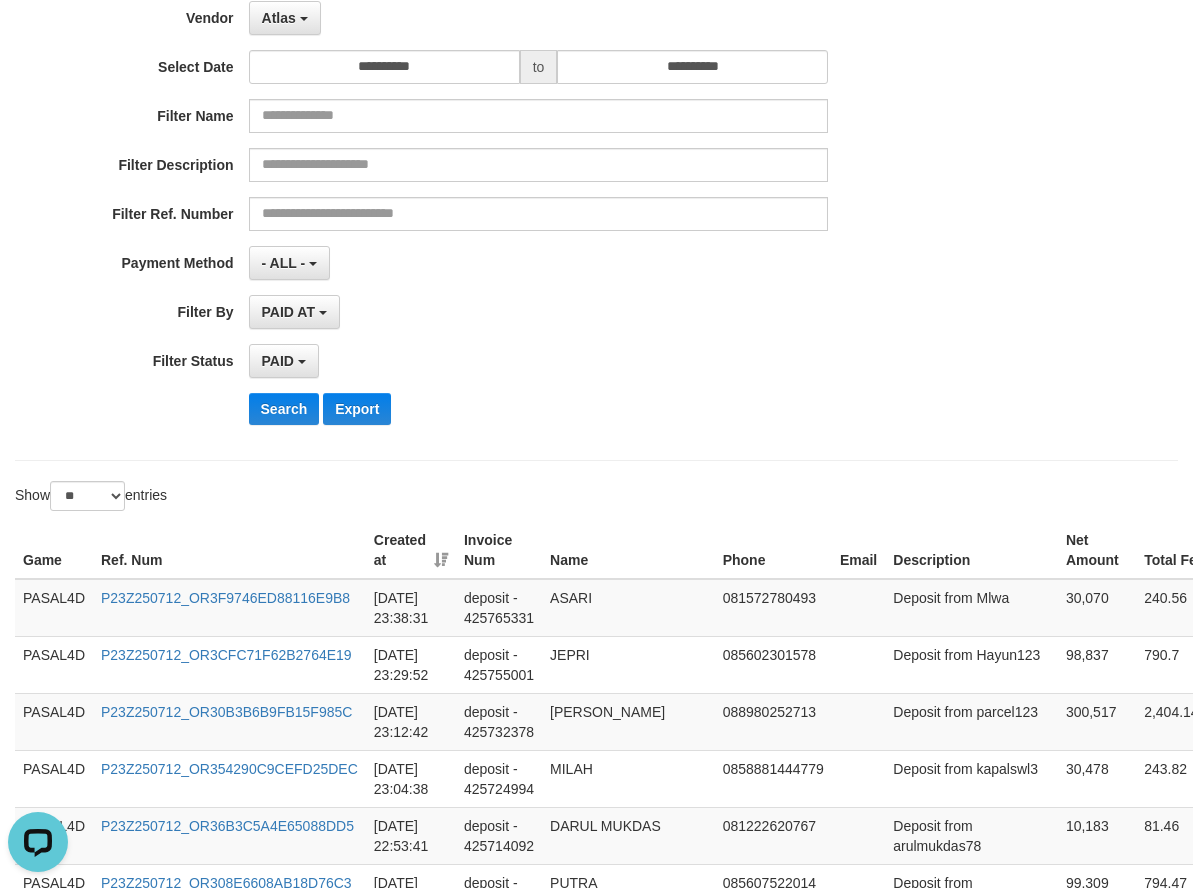 scroll, scrollTop: 104, scrollLeft: 0, axis: vertical 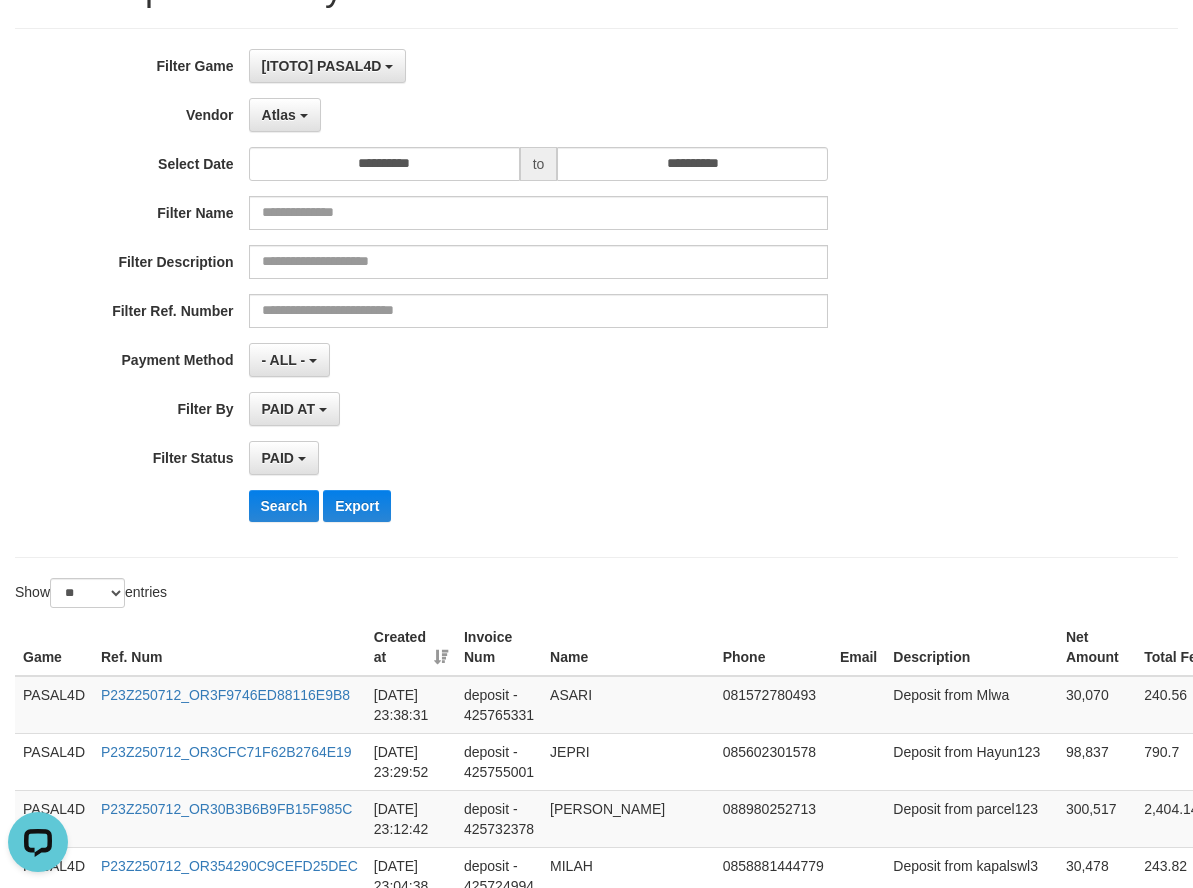 click on "**********" at bounding box center [497, 293] 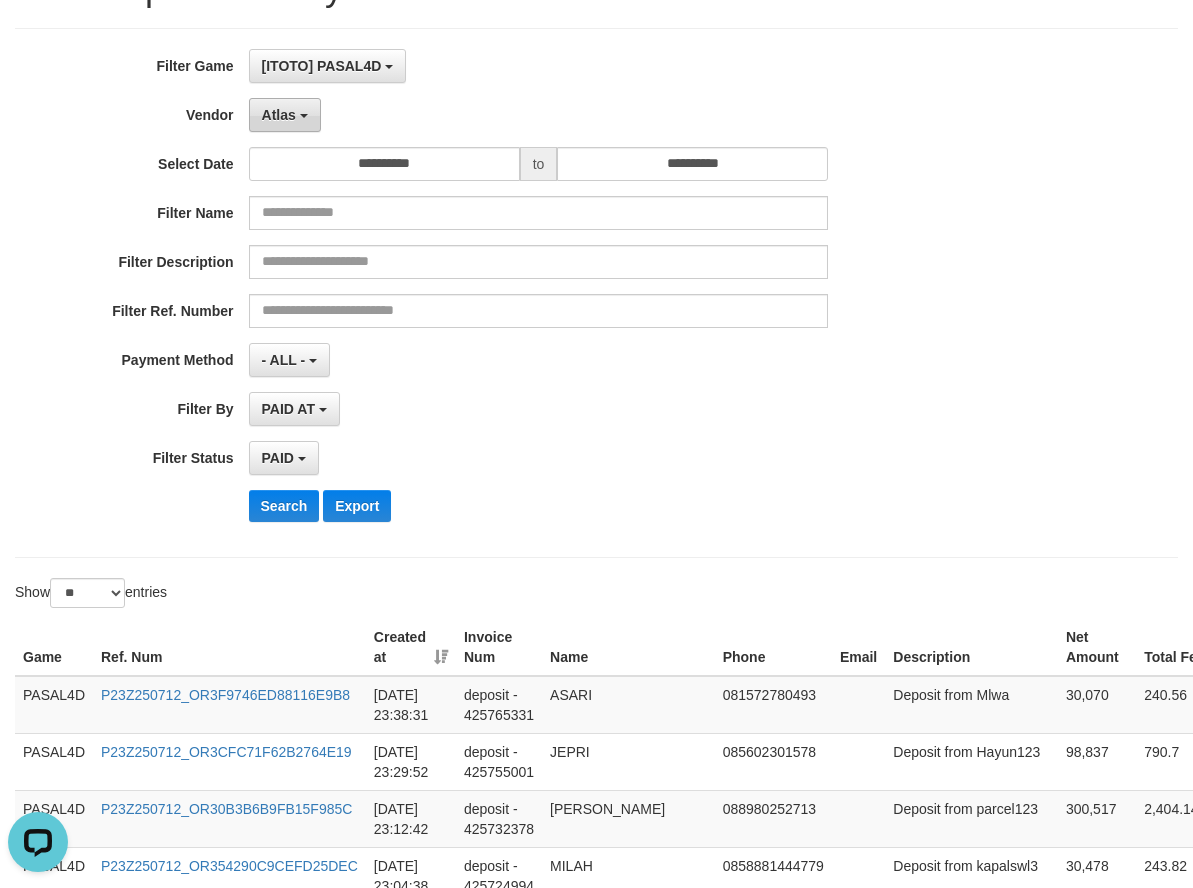 click on "Atlas" at bounding box center (285, 115) 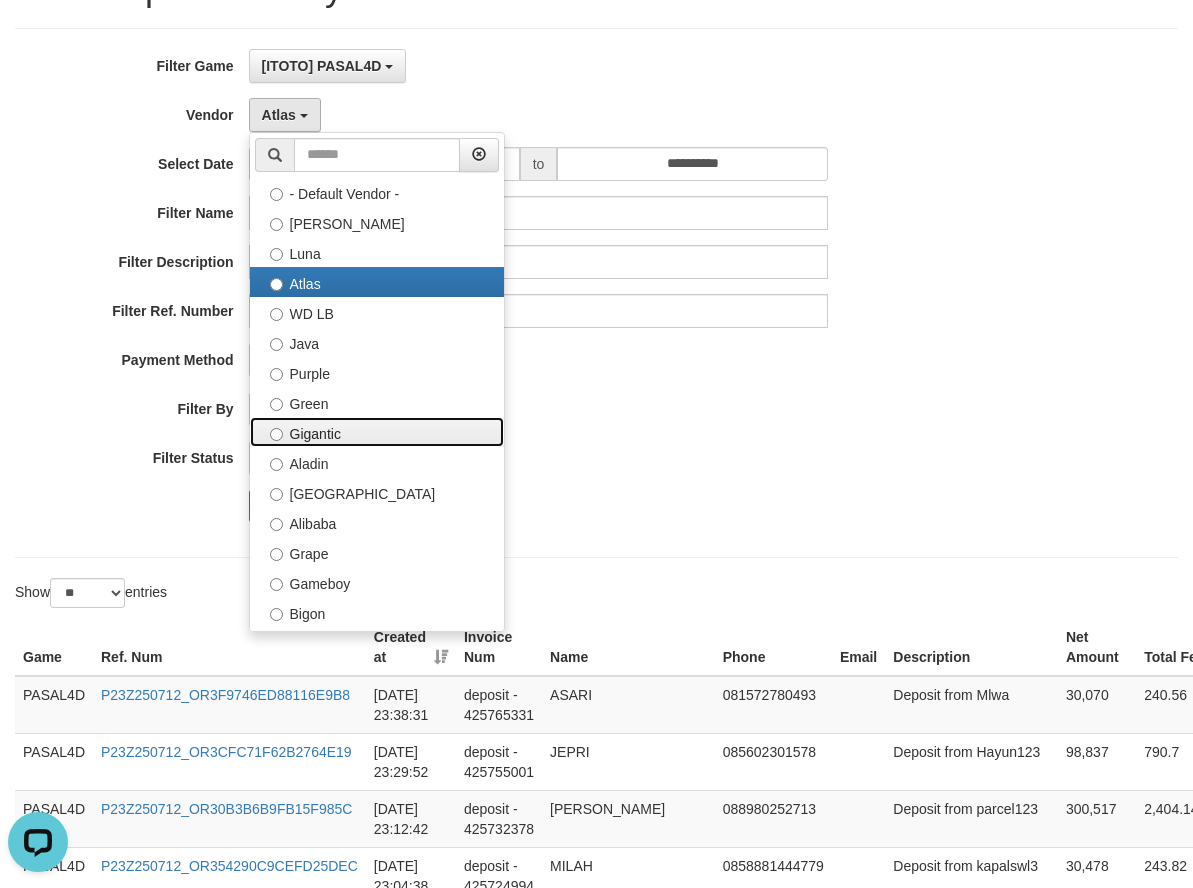 drag, startPoint x: 362, startPoint y: 478, endPoint x: 352, endPoint y: 482, distance: 10.770329 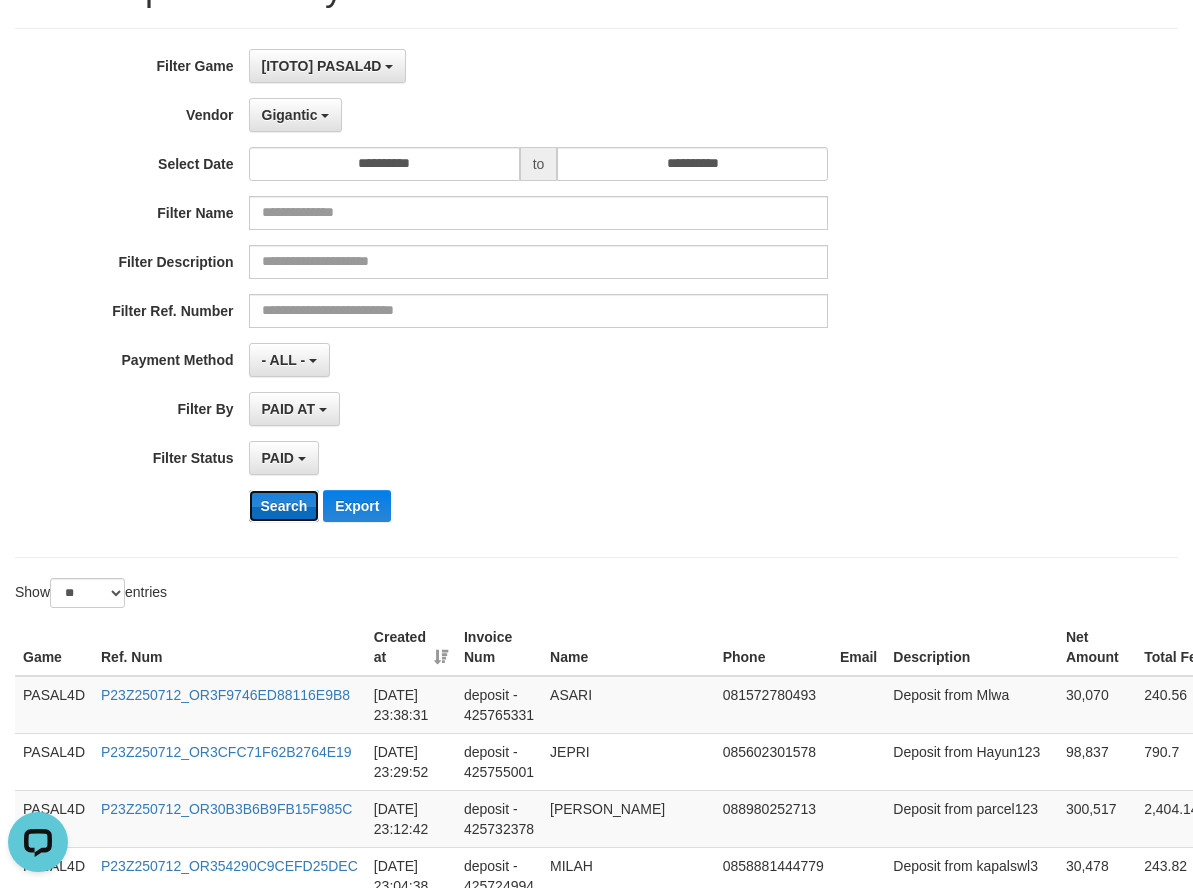 click on "Search" at bounding box center (284, 506) 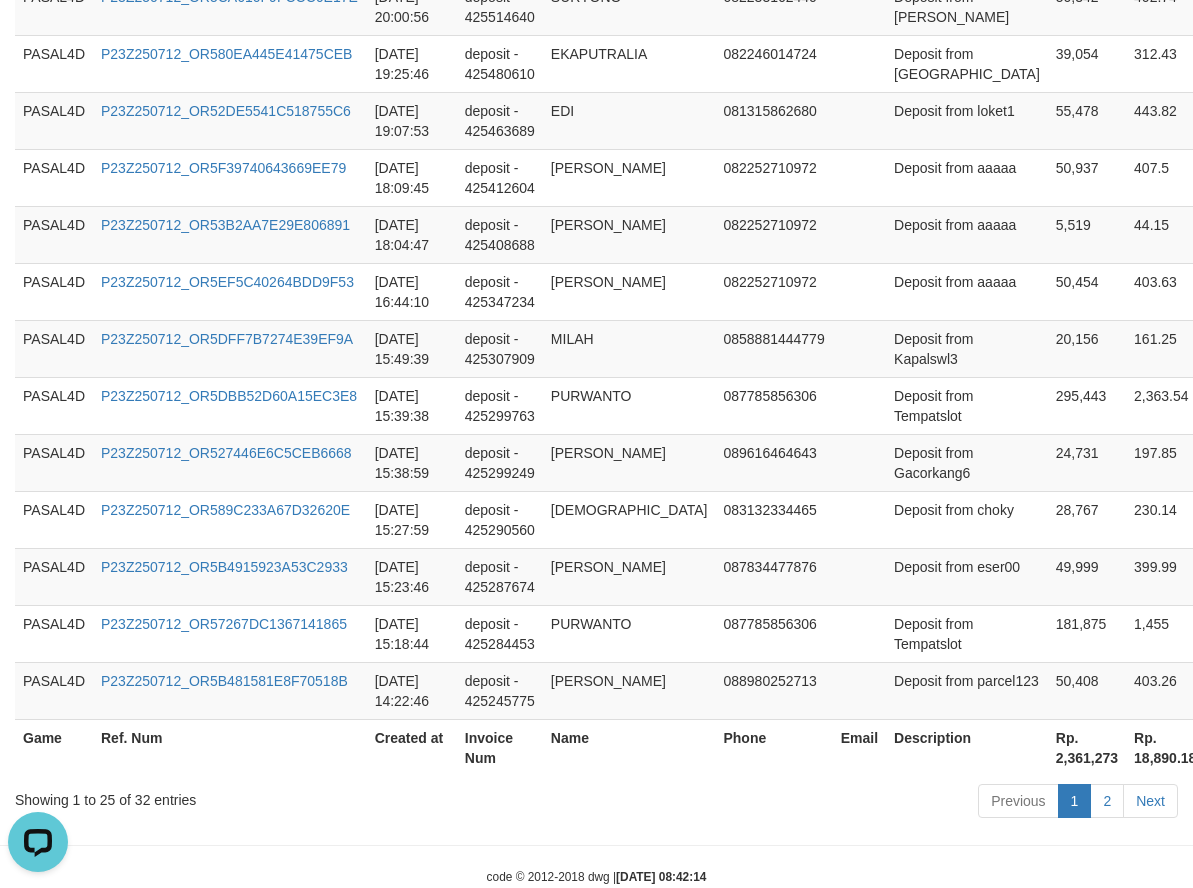 scroll, scrollTop: 1584, scrollLeft: 0, axis: vertical 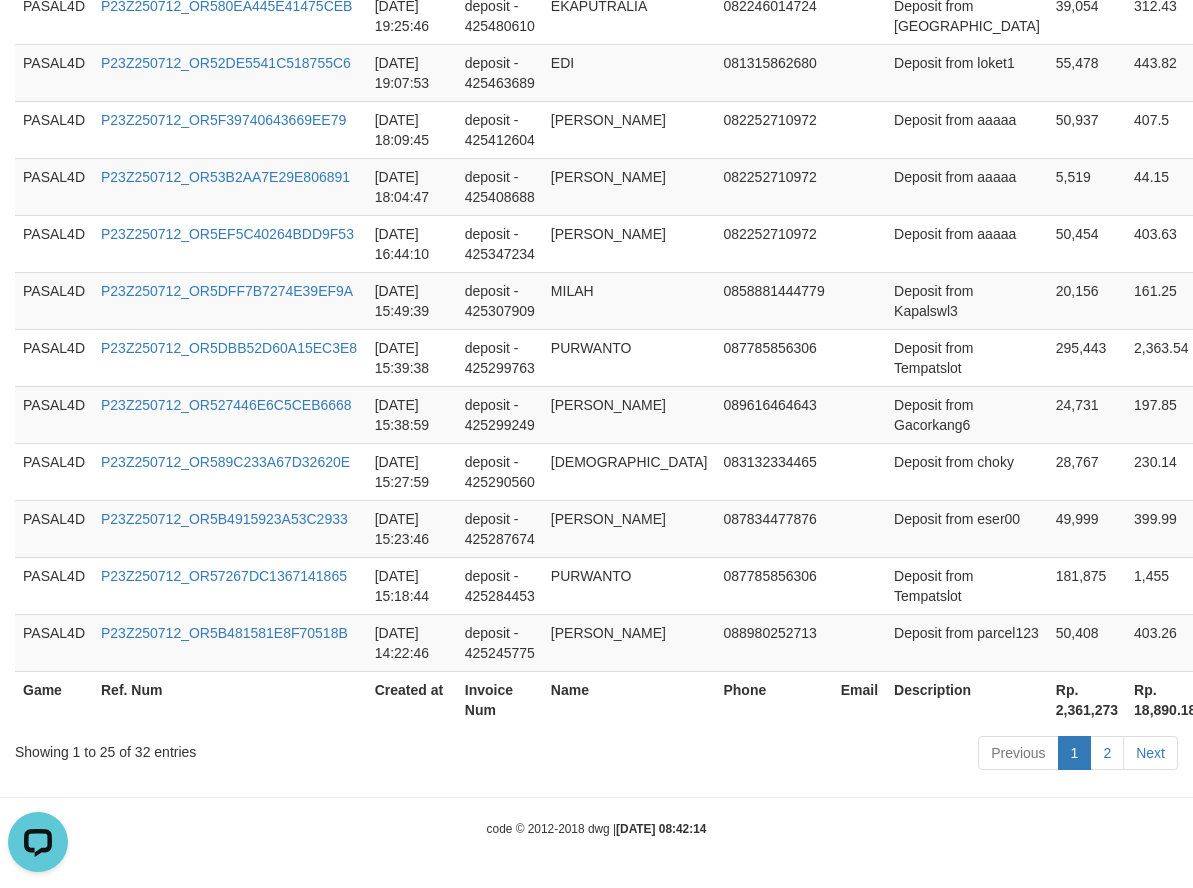 click on "Rp. 2,361,273" at bounding box center (1087, 699) 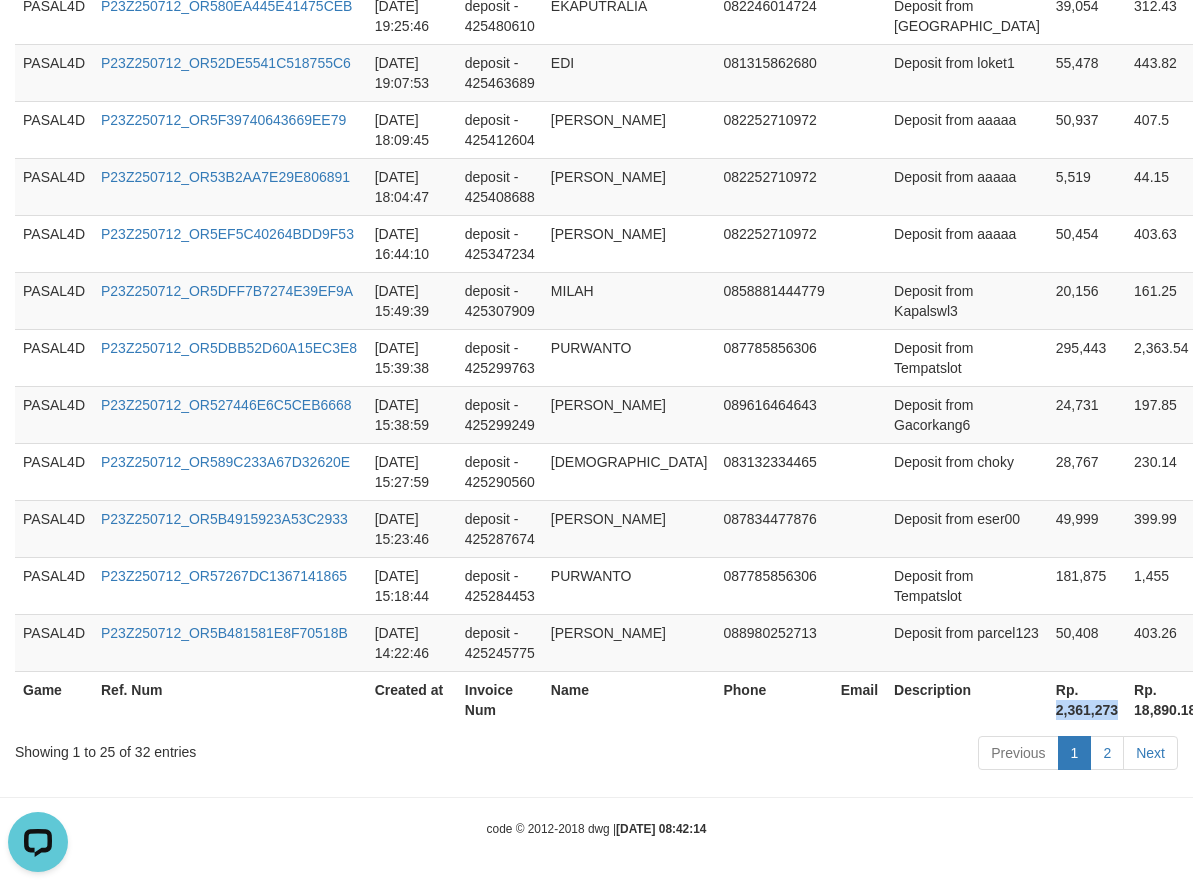 click on "Rp. 2,361,273" at bounding box center [1087, 699] 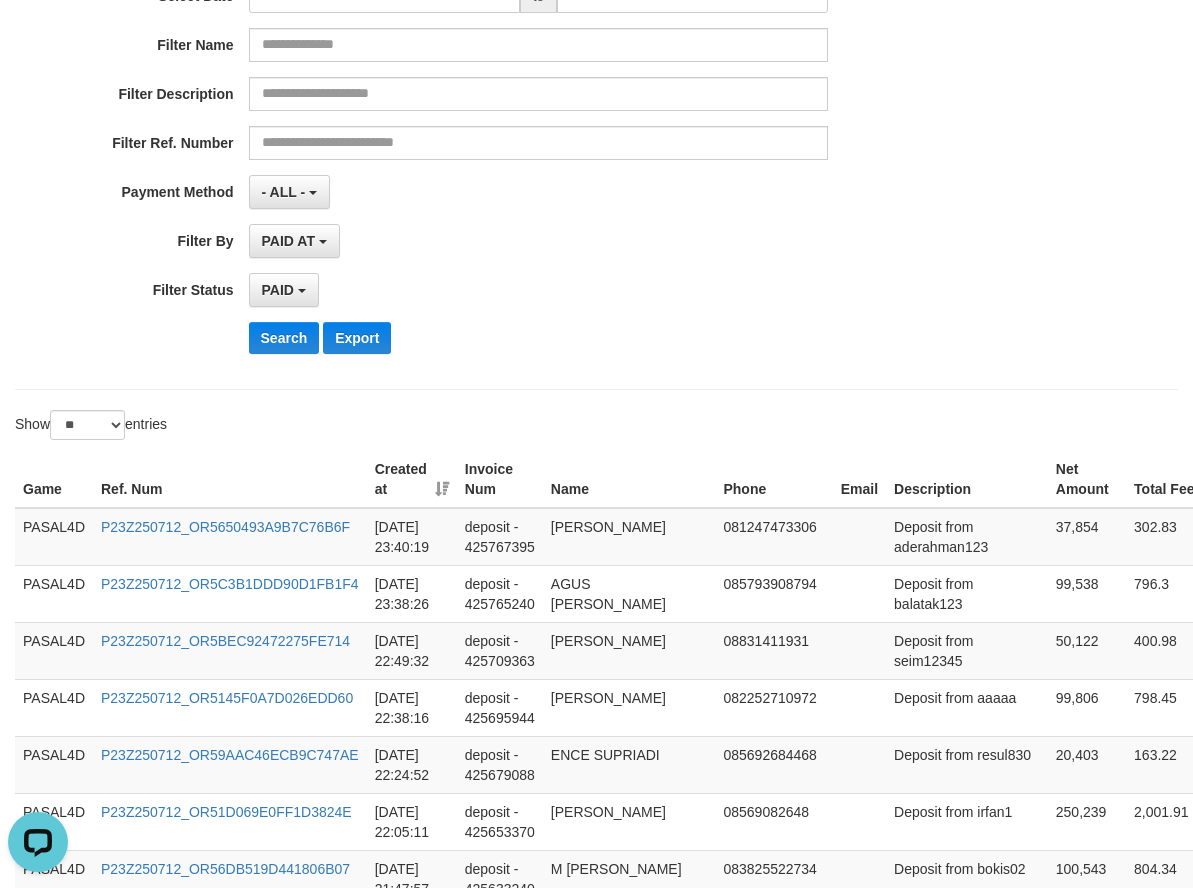 scroll, scrollTop: 0, scrollLeft: 0, axis: both 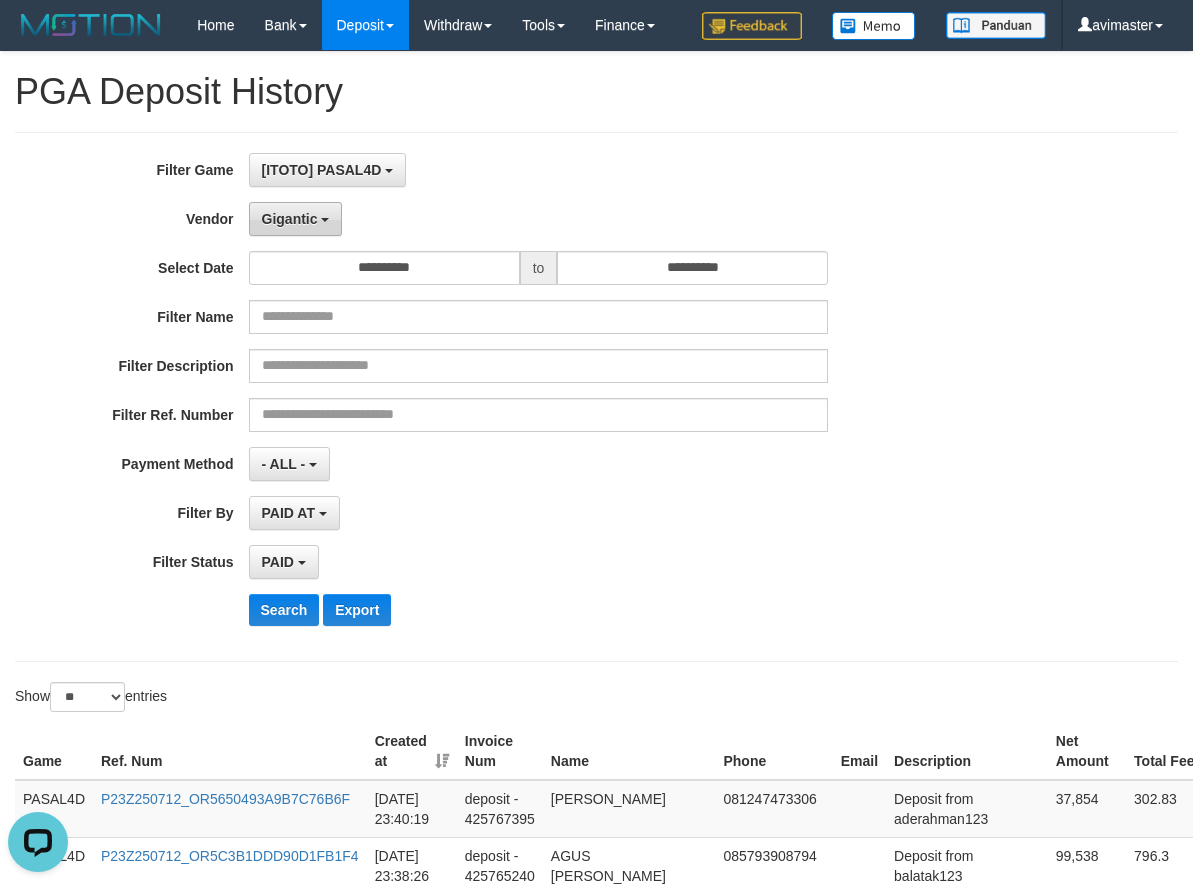 click on "Gigantic" at bounding box center (290, 219) 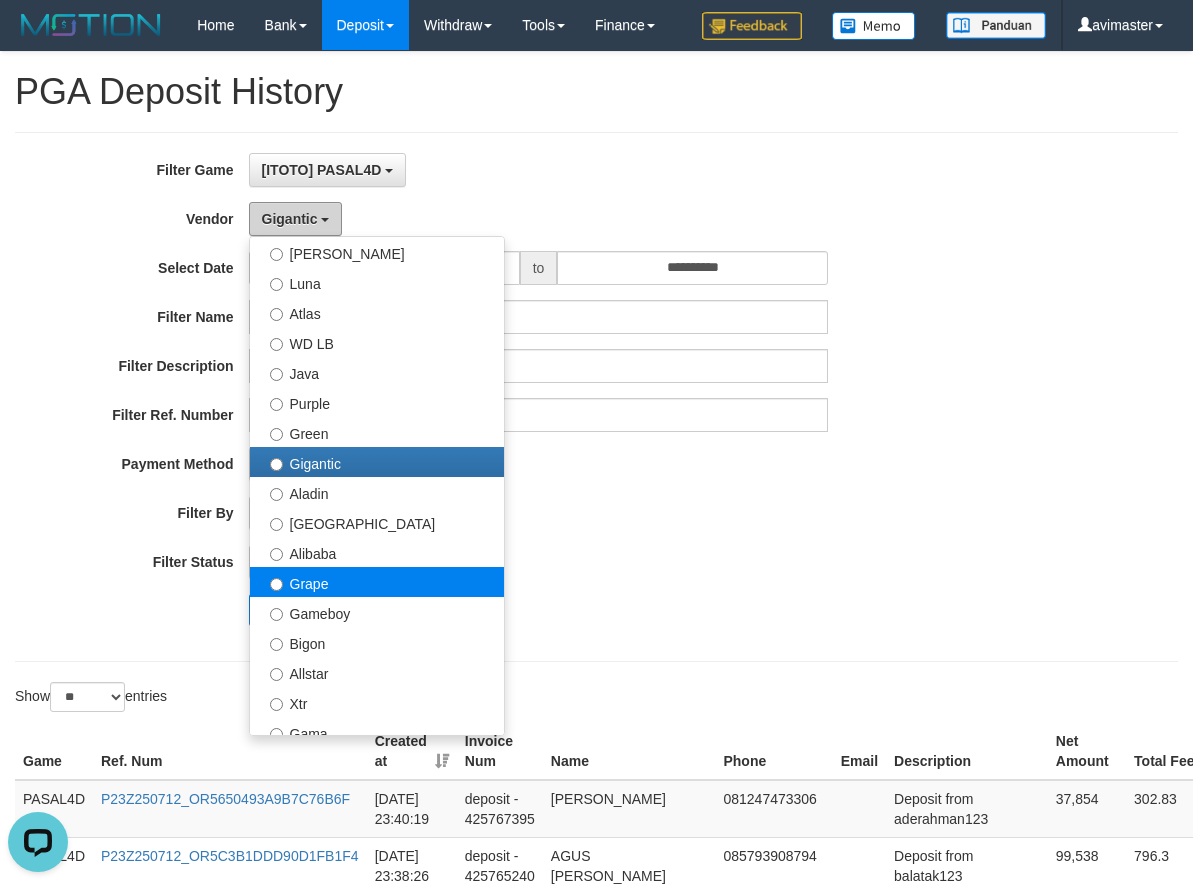 scroll, scrollTop: 200, scrollLeft: 0, axis: vertical 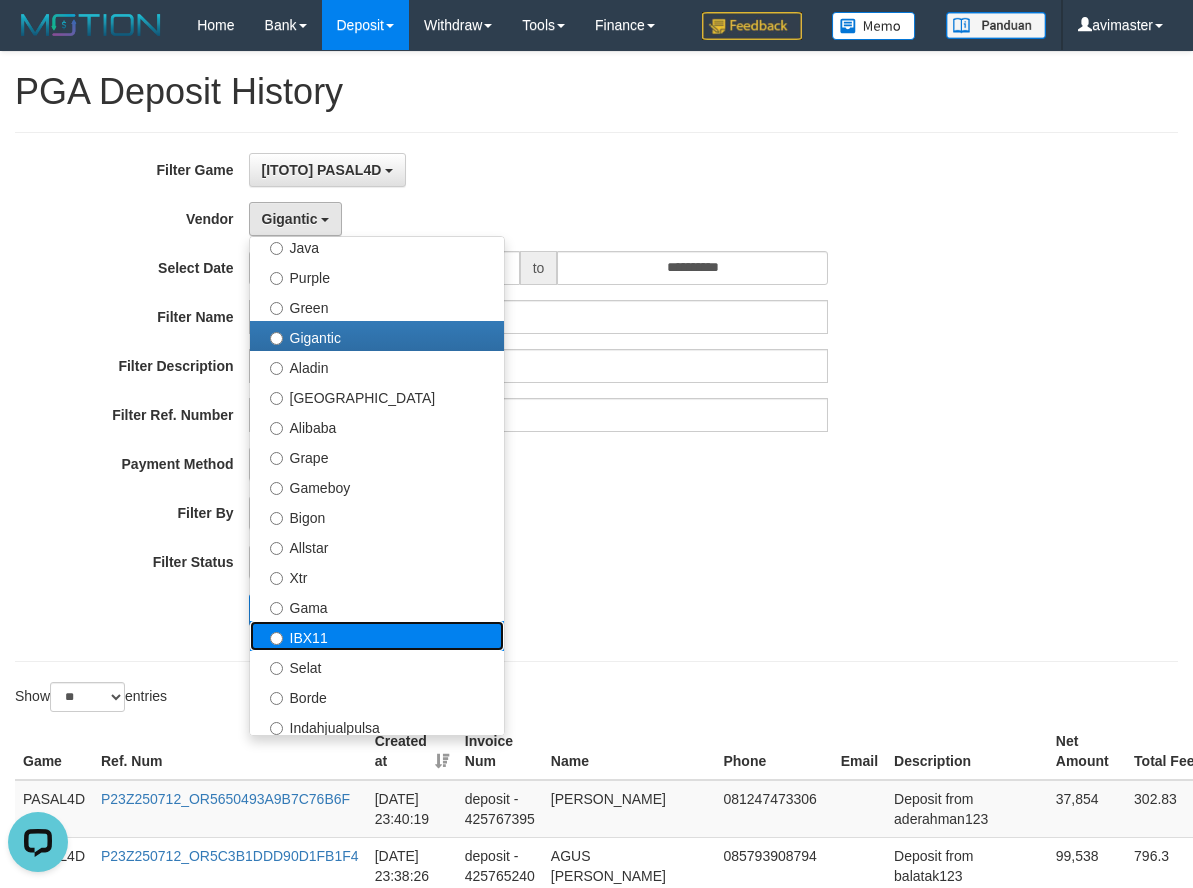 click on "IBX11" at bounding box center (377, 636) 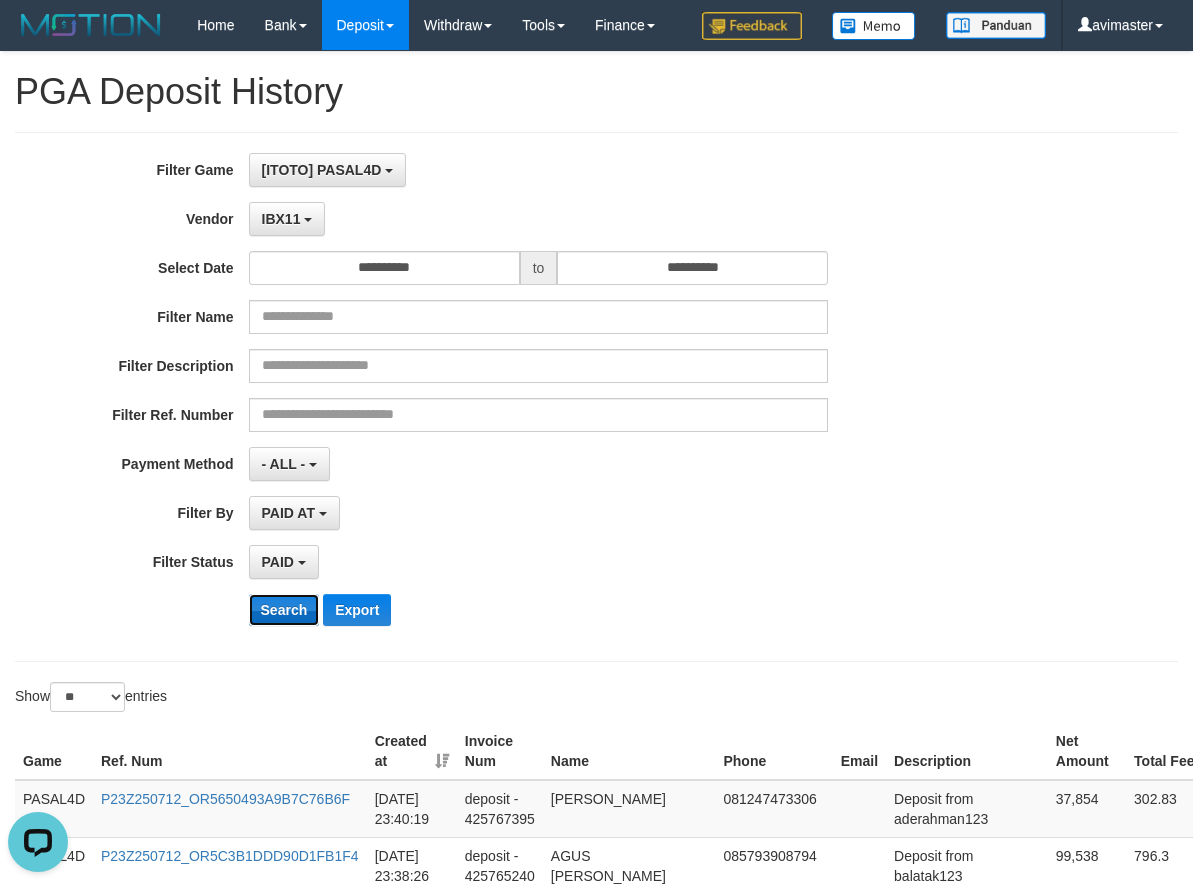 click on "Search" at bounding box center (284, 610) 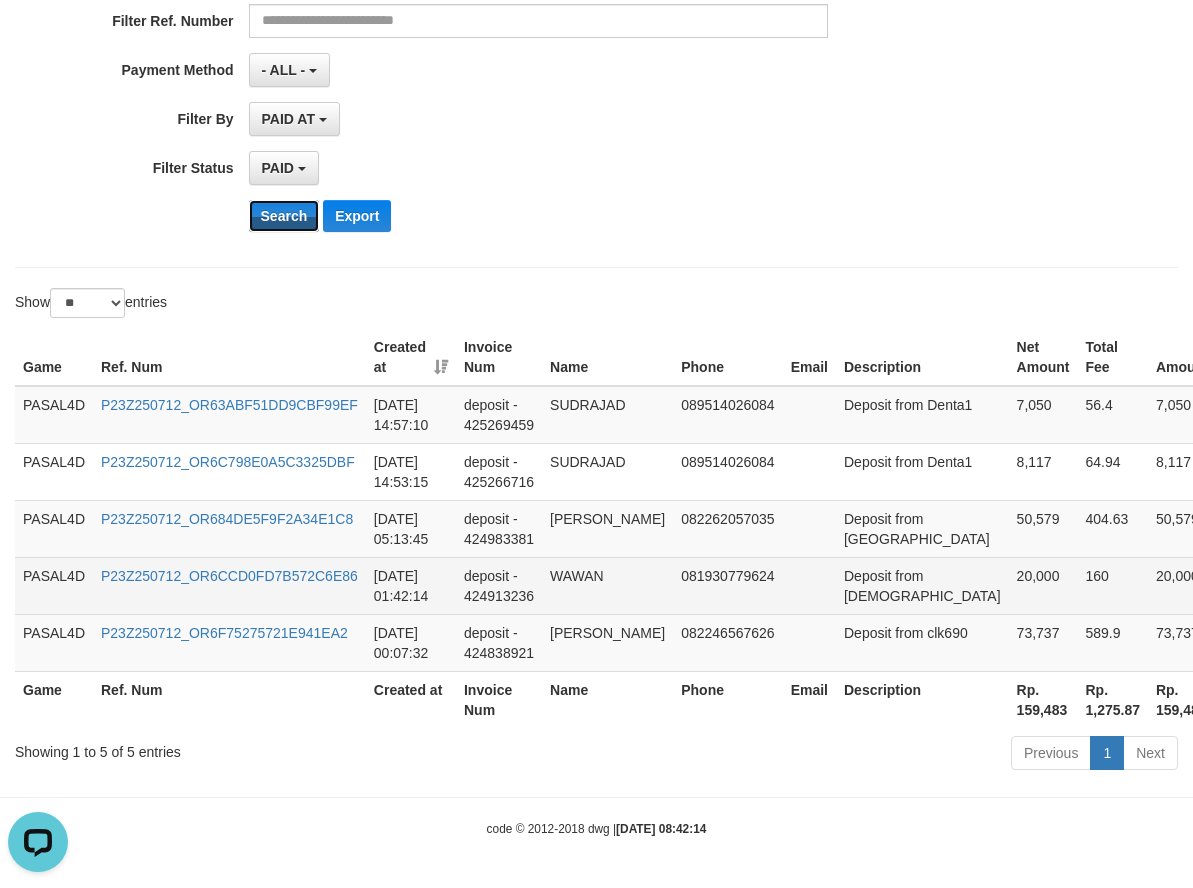 scroll, scrollTop: 504, scrollLeft: 0, axis: vertical 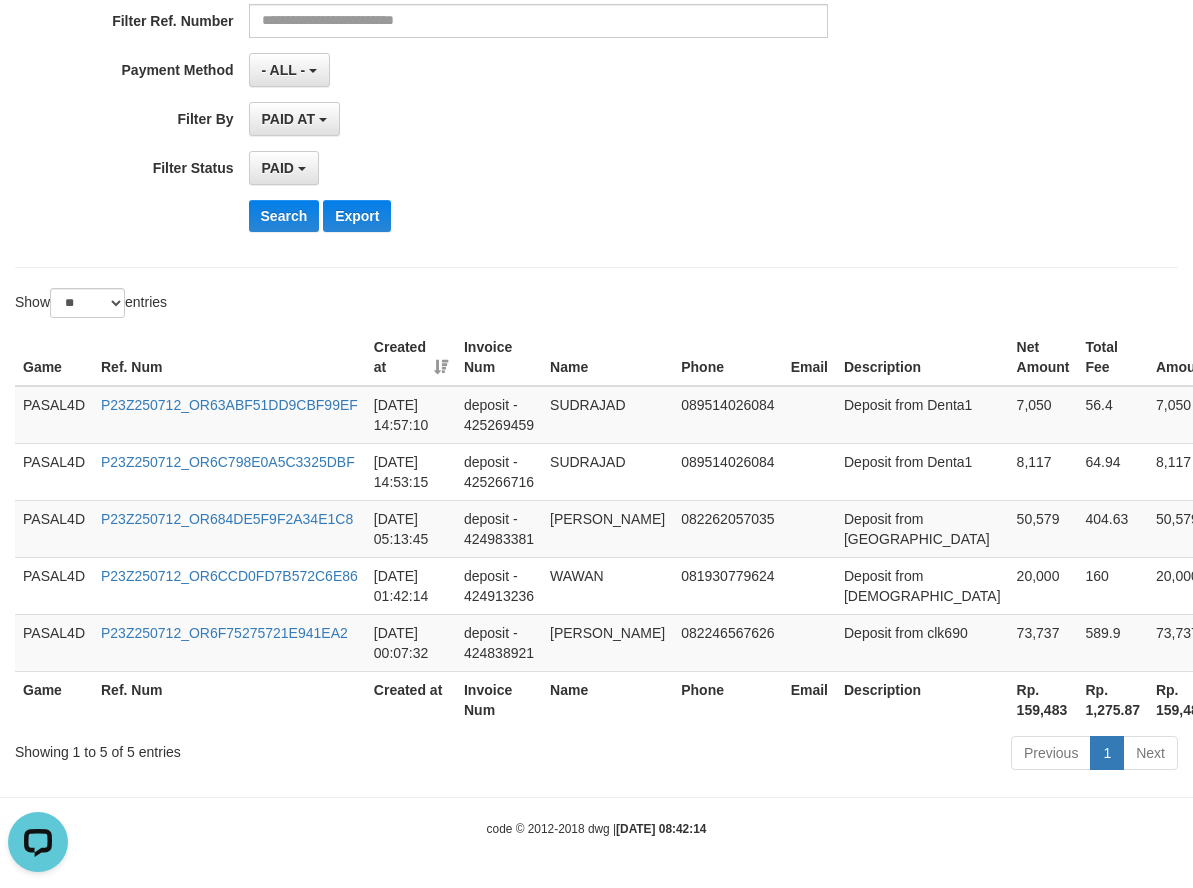 click on "Rp. 159,483" at bounding box center (1043, 699) 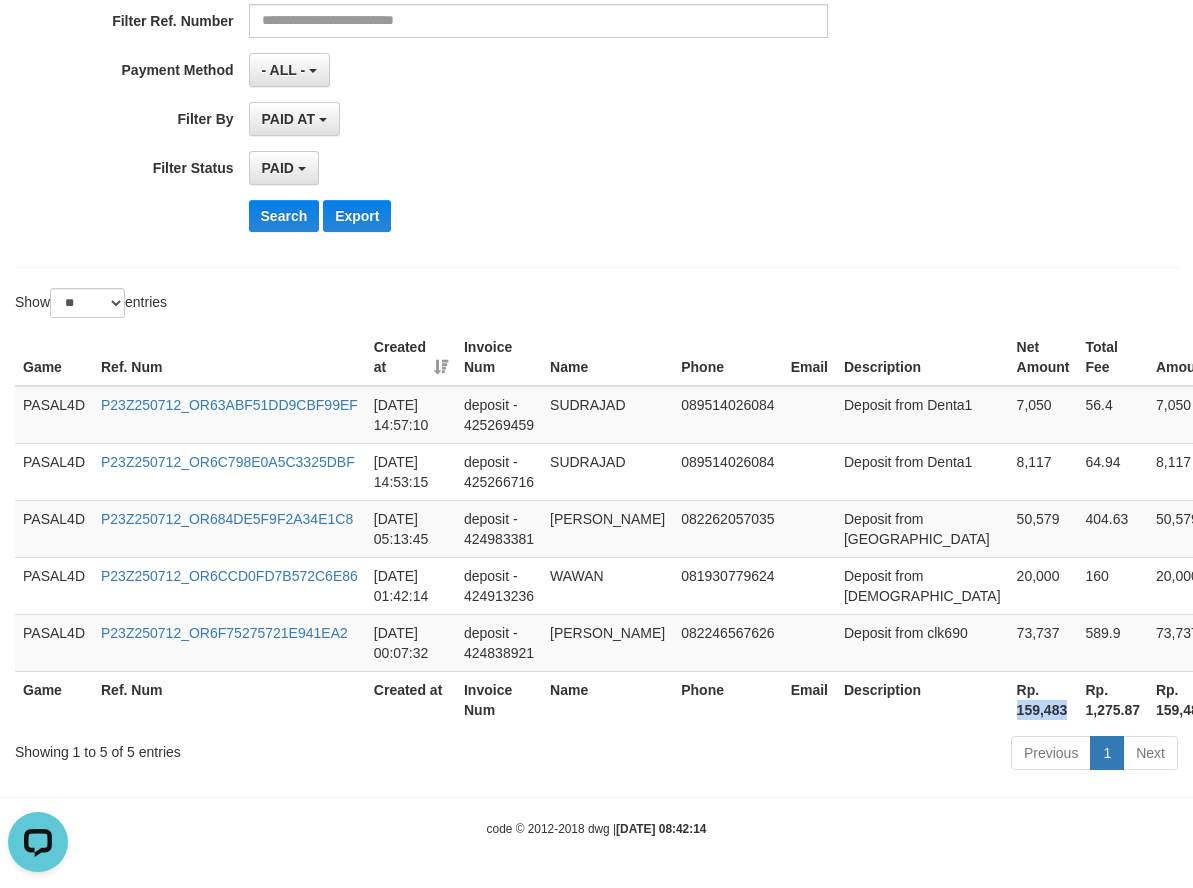click on "Rp. 159,483" at bounding box center [1043, 699] 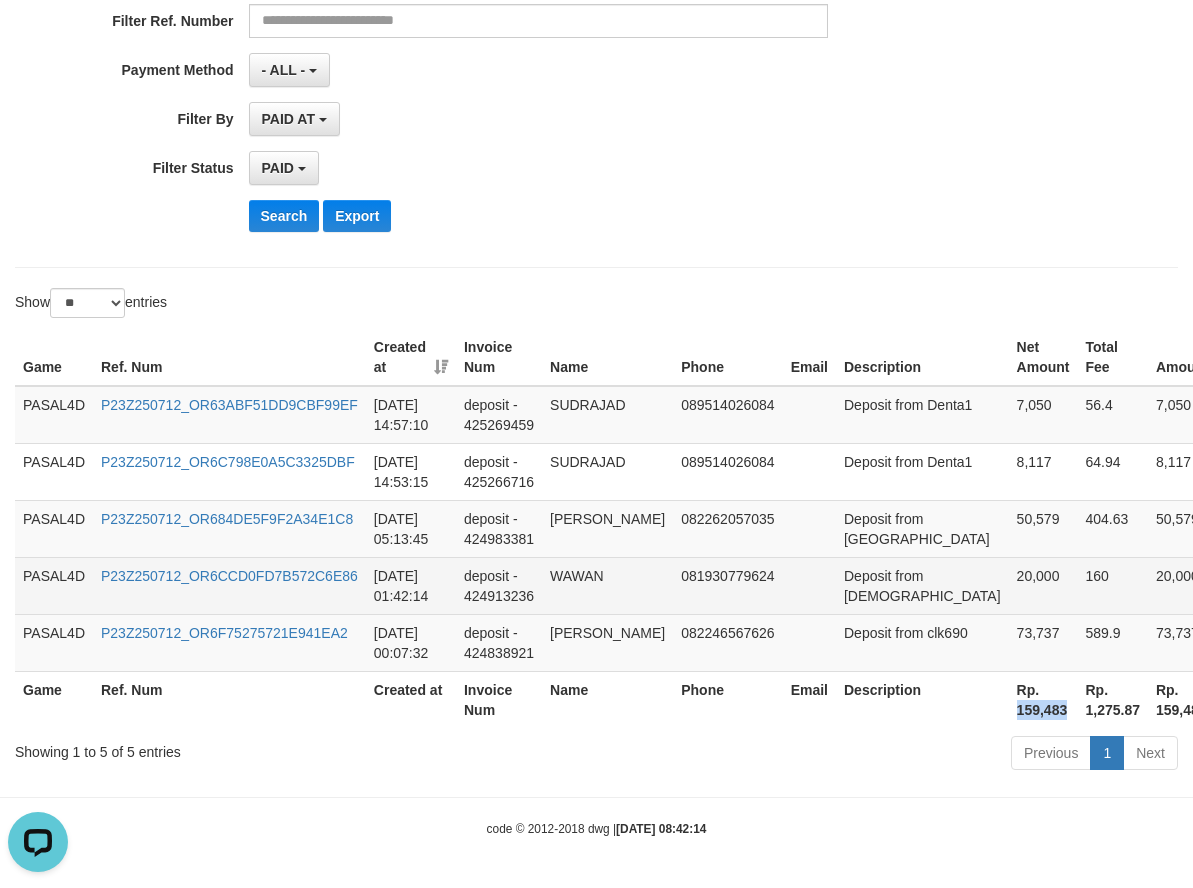 copy on "159,483" 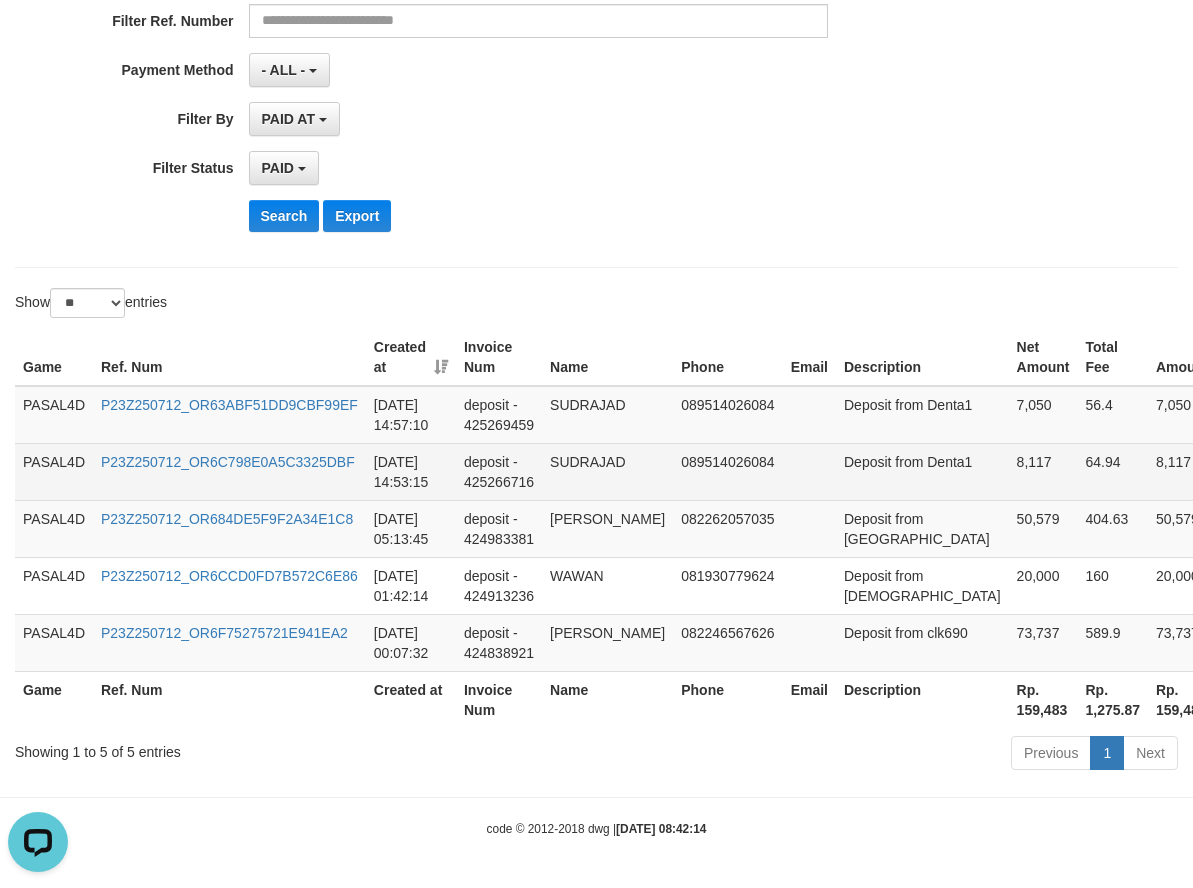 click on "Deposit from Denta1" at bounding box center [922, 471] 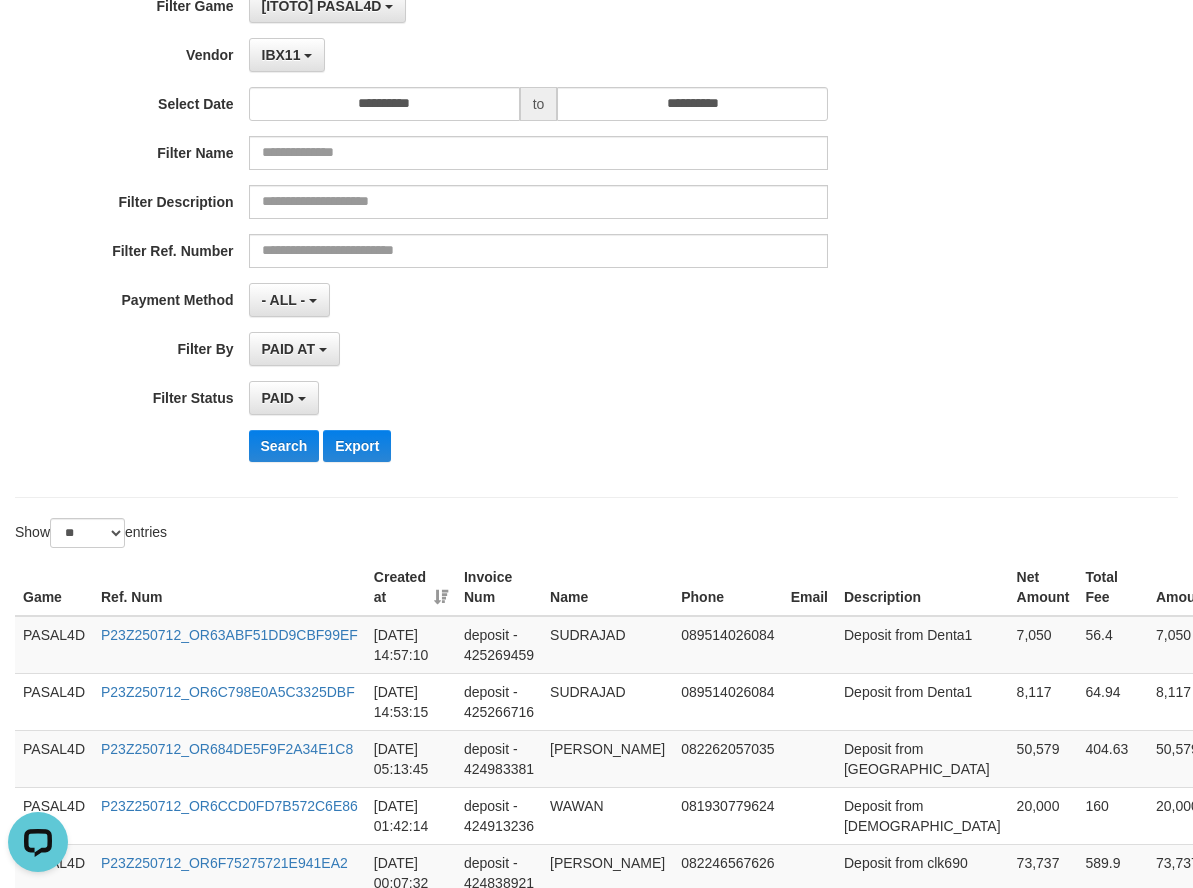 scroll, scrollTop: 0, scrollLeft: 0, axis: both 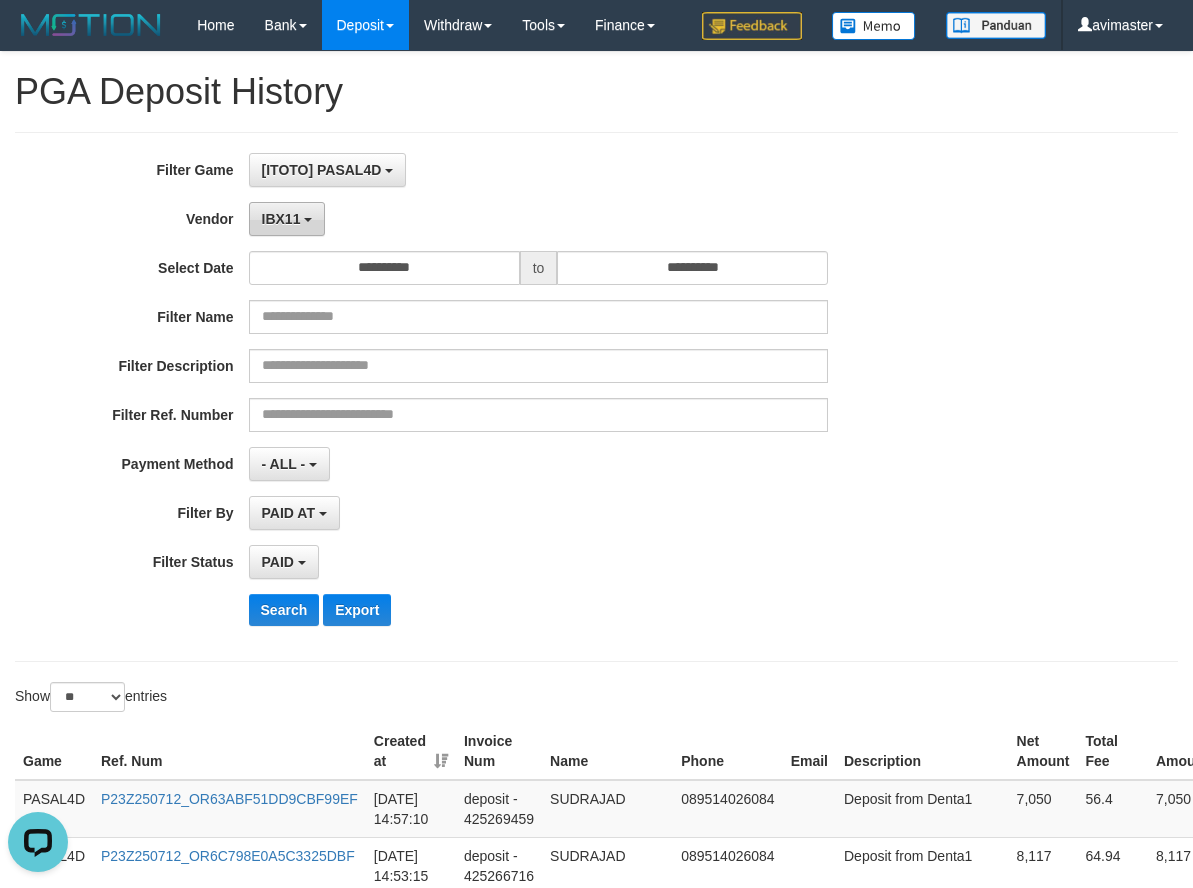 click on "IBX11" at bounding box center [287, 219] 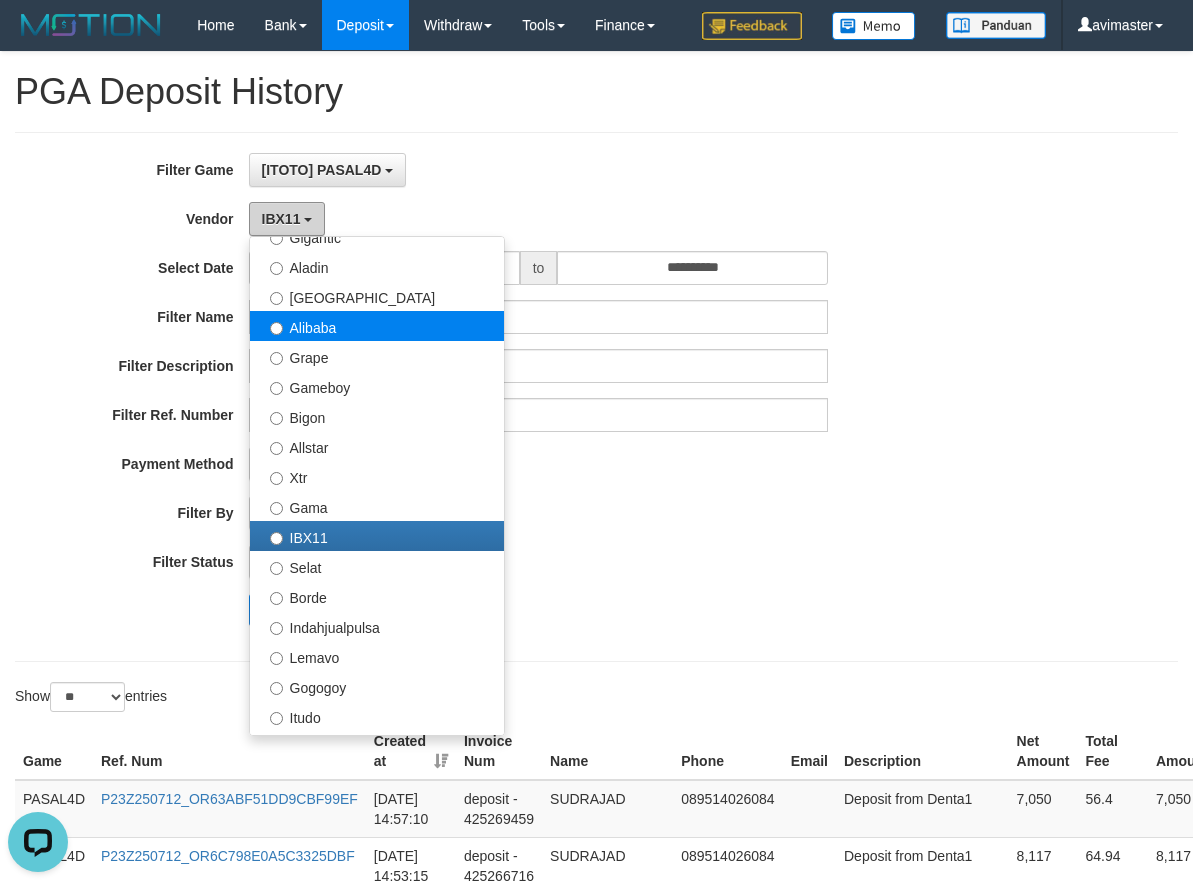 scroll, scrollTop: 600, scrollLeft: 0, axis: vertical 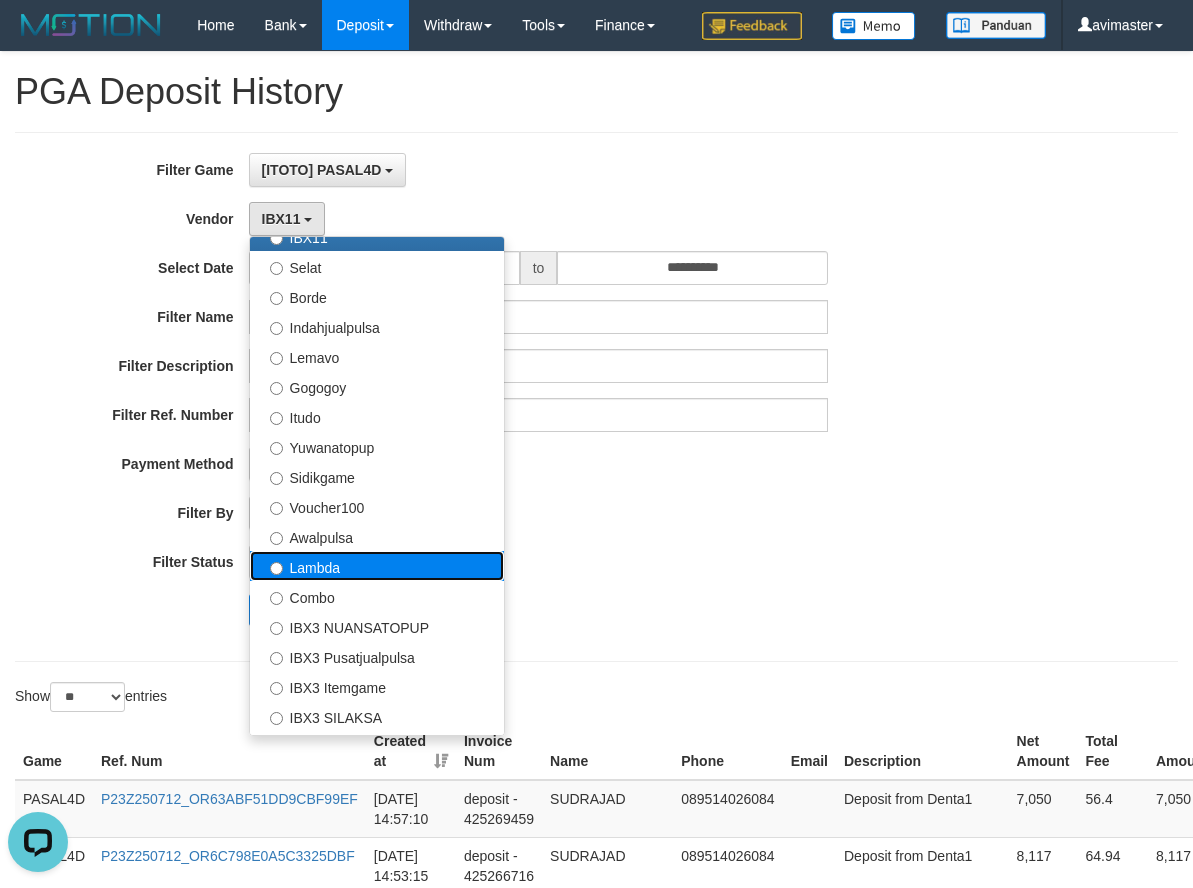 drag, startPoint x: 350, startPoint y: 618, endPoint x: 322, endPoint y: 612, distance: 28.635643 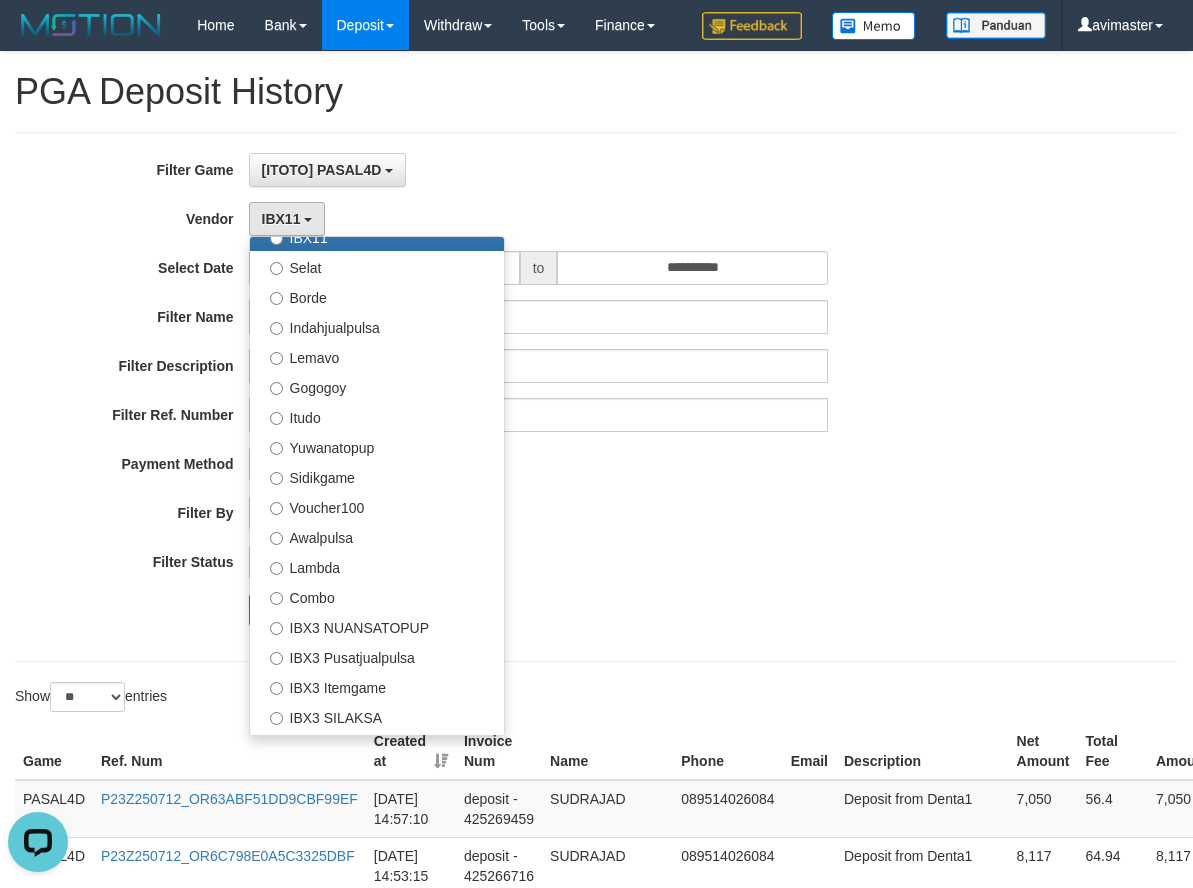 select on "**********" 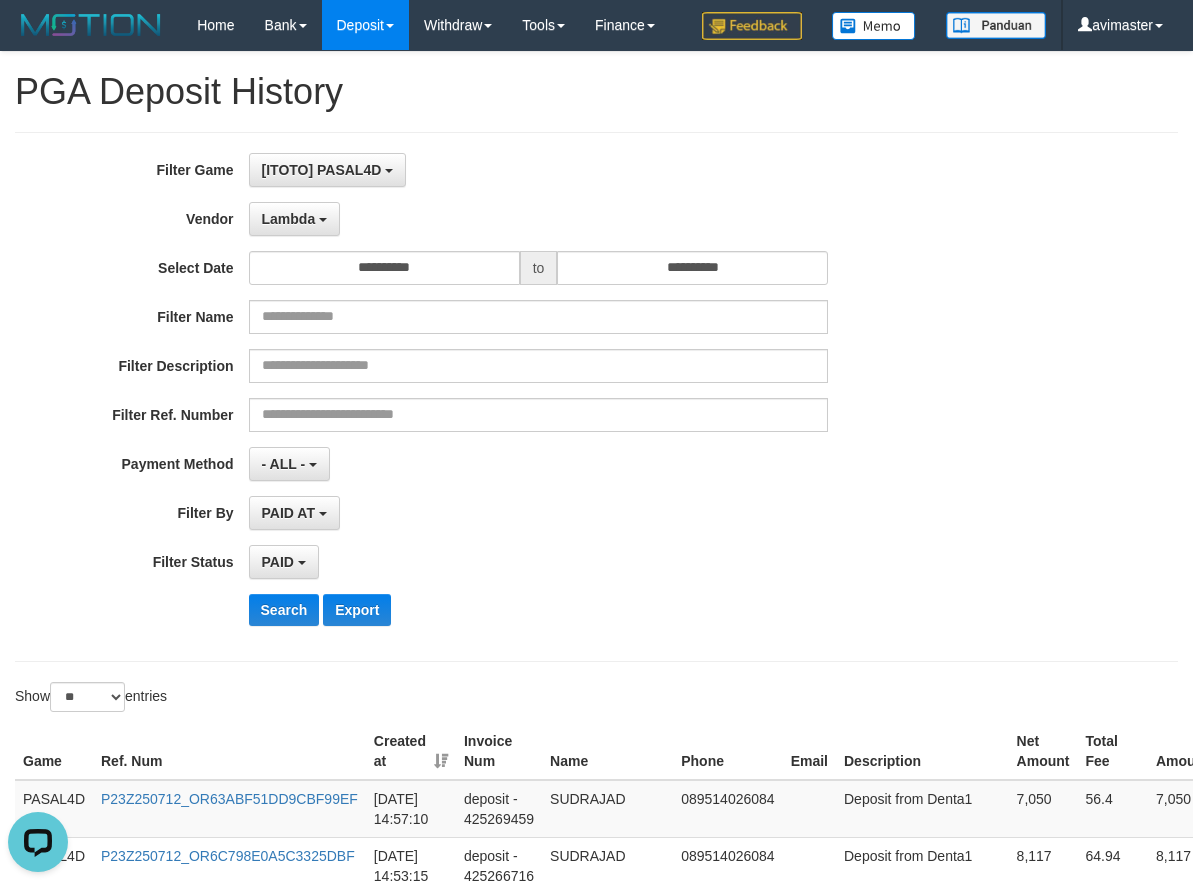 click on "**********" at bounding box center [497, 397] 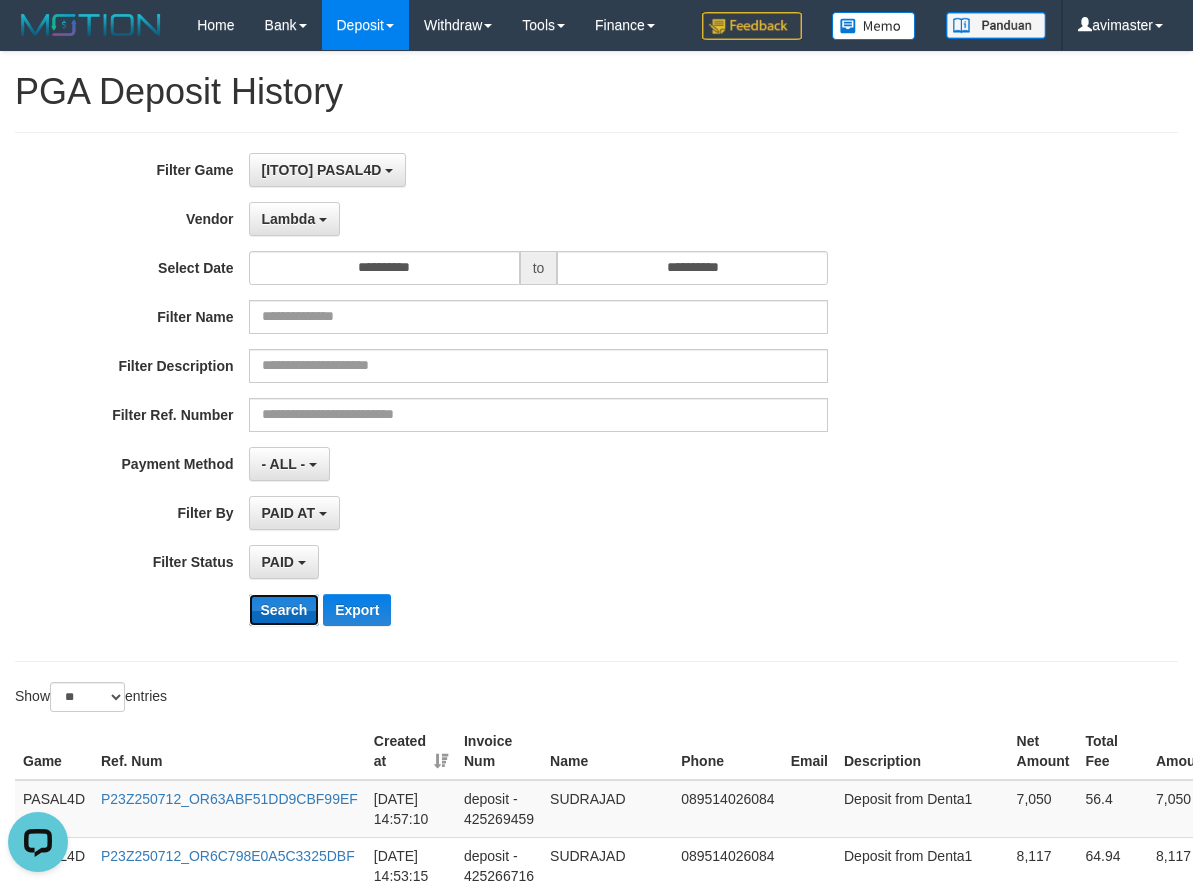 click on "Search" at bounding box center (284, 610) 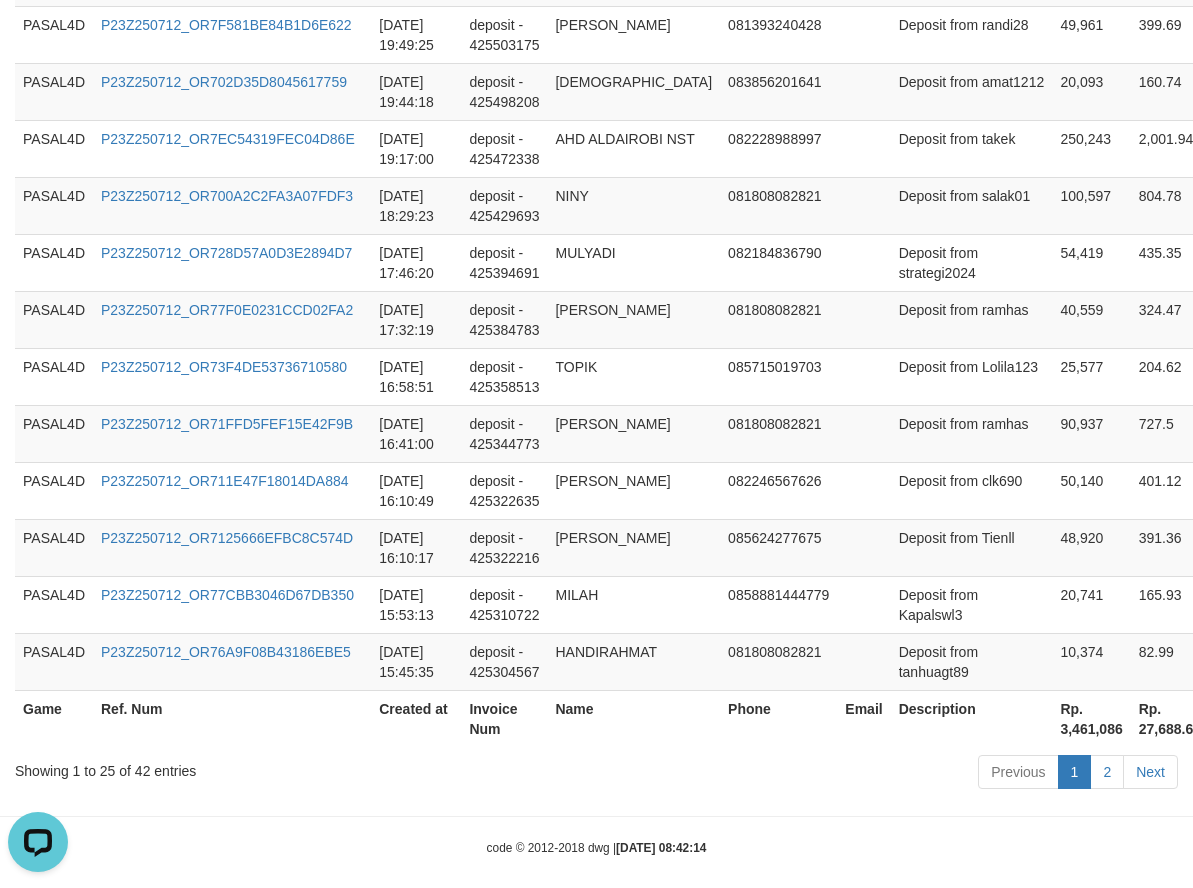 scroll, scrollTop: 1624, scrollLeft: 0, axis: vertical 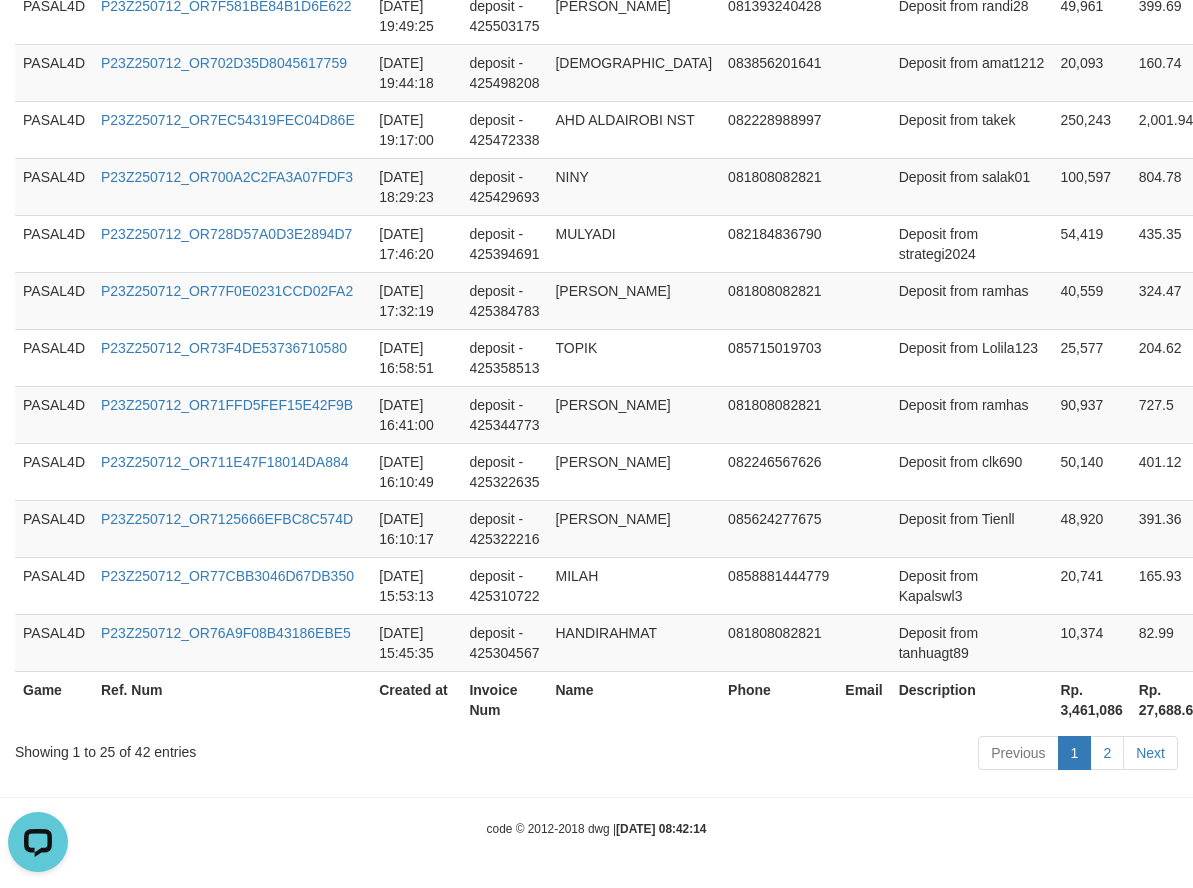 click on "Rp. 3,461,086" at bounding box center [1091, 699] 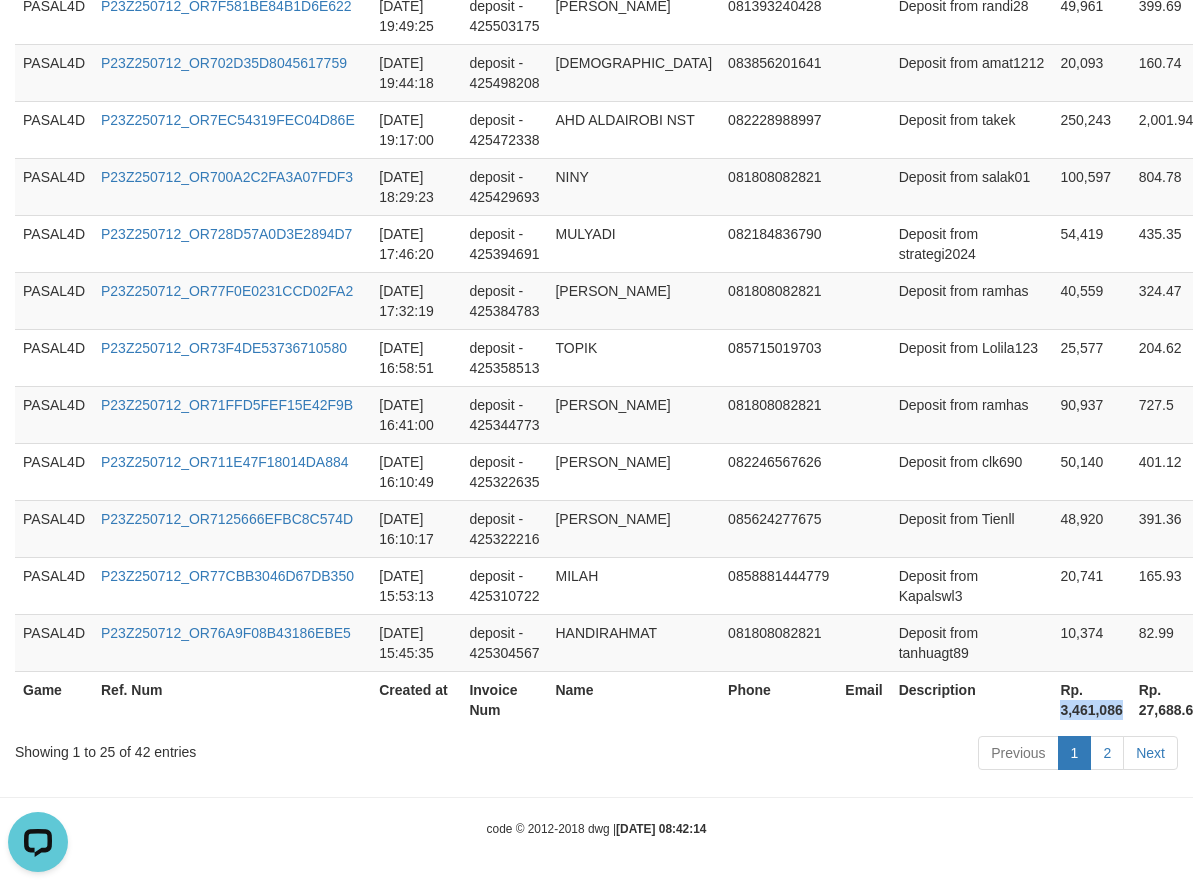 click on "Rp. 3,461,086" at bounding box center [1091, 699] 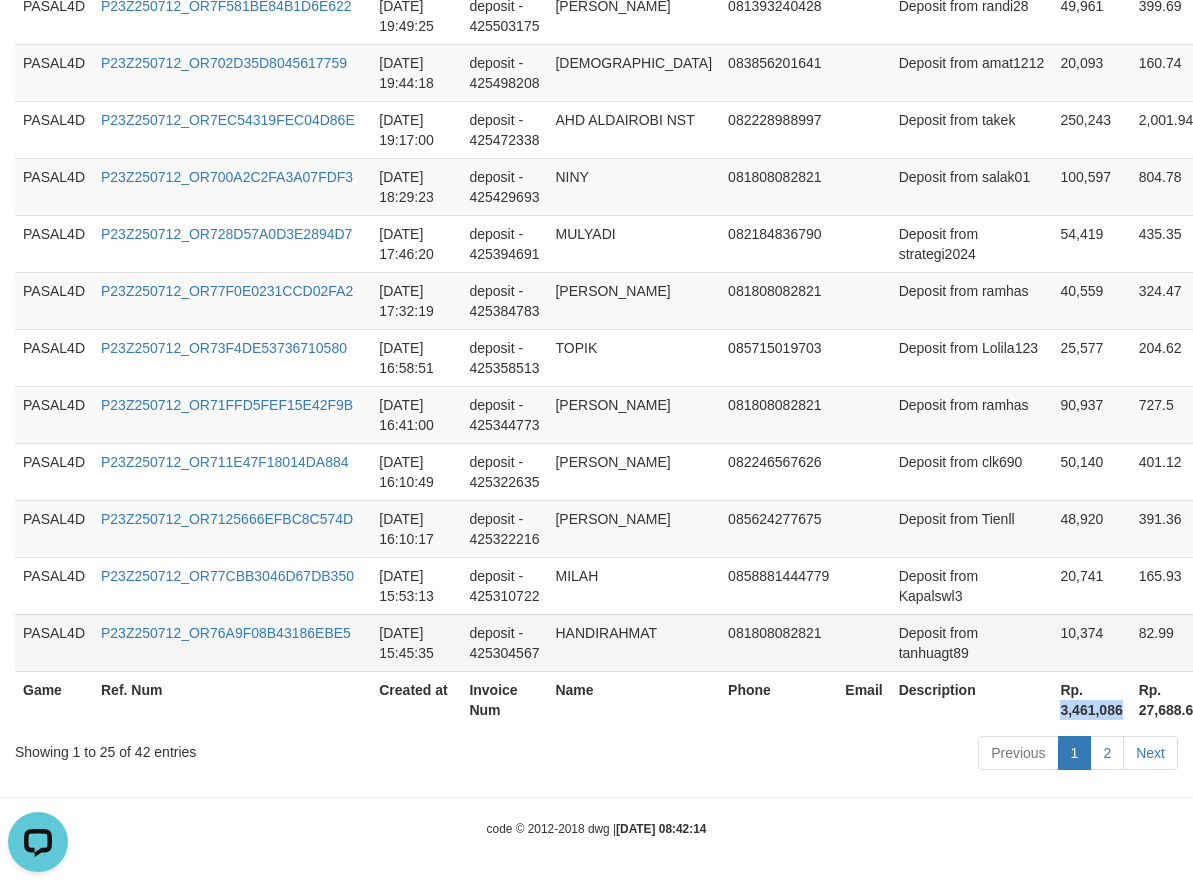 copy on "3,461,086" 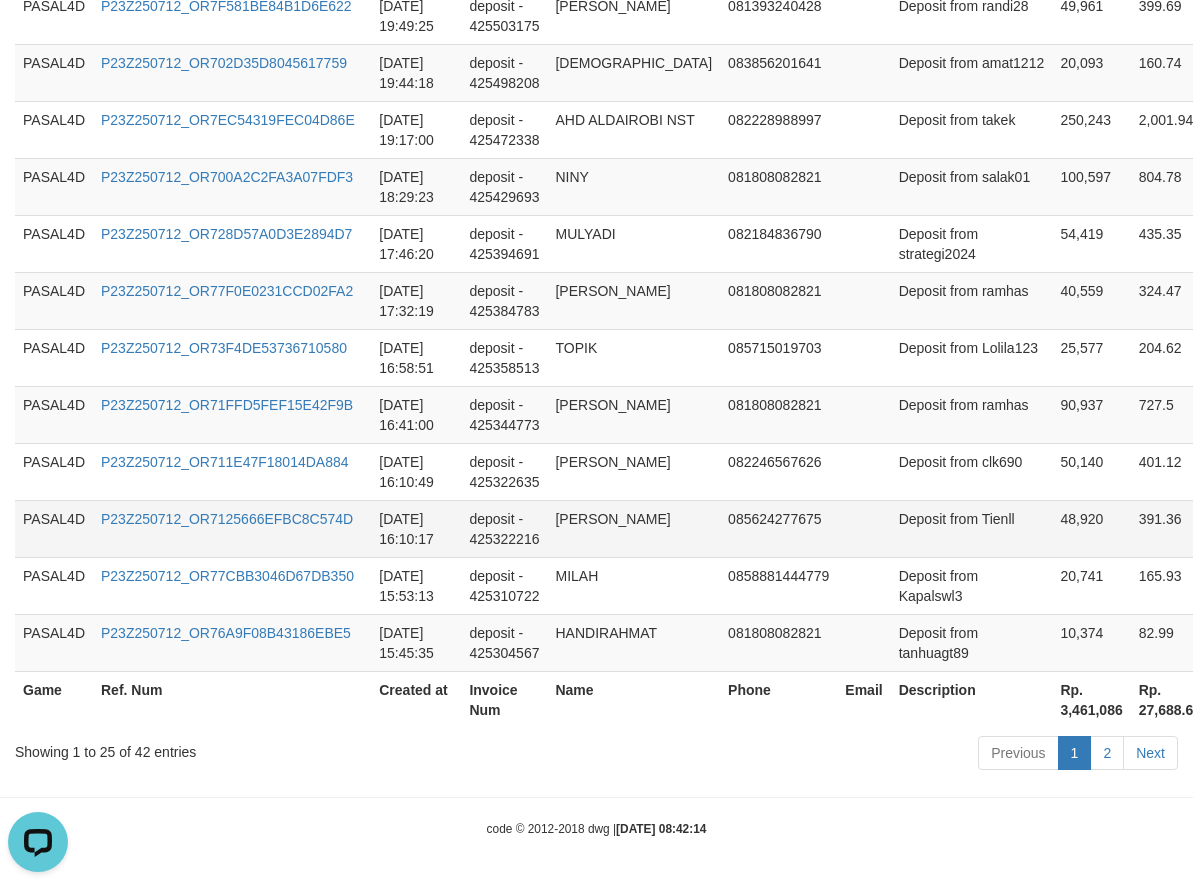 drag, startPoint x: 949, startPoint y: 512, endPoint x: 934, endPoint y: 530, distance: 23.43075 